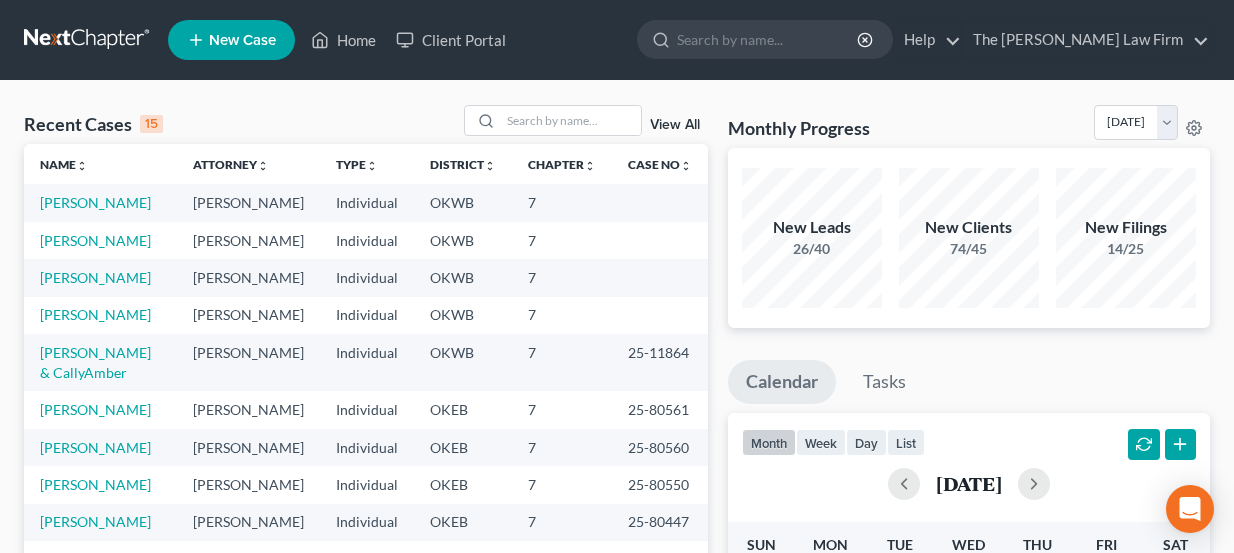 scroll, scrollTop: 0, scrollLeft: 0, axis: both 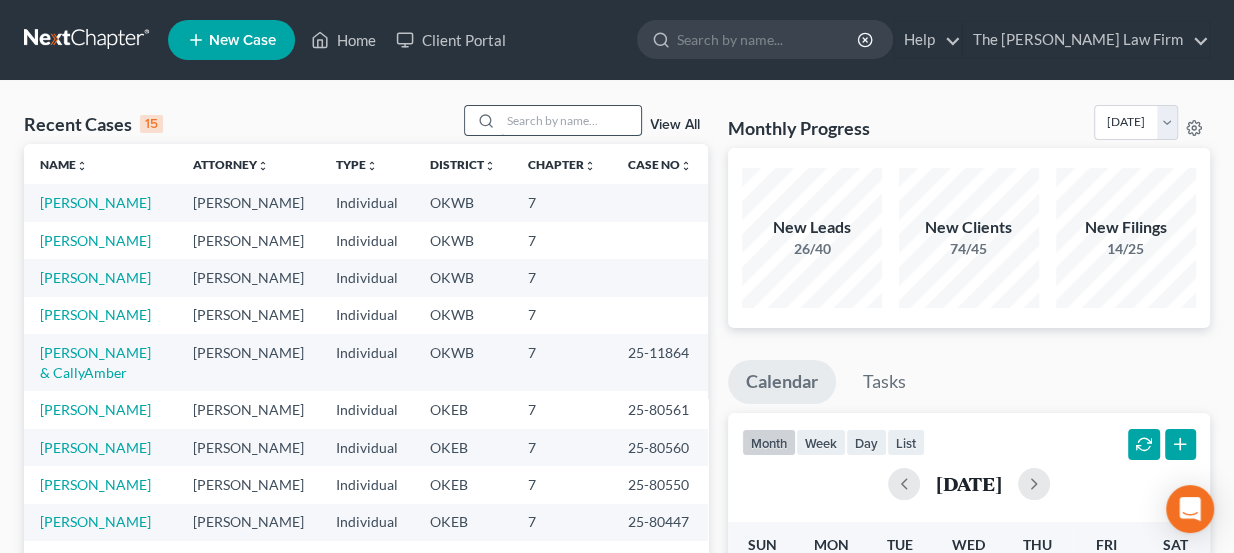 click at bounding box center [571, 120] 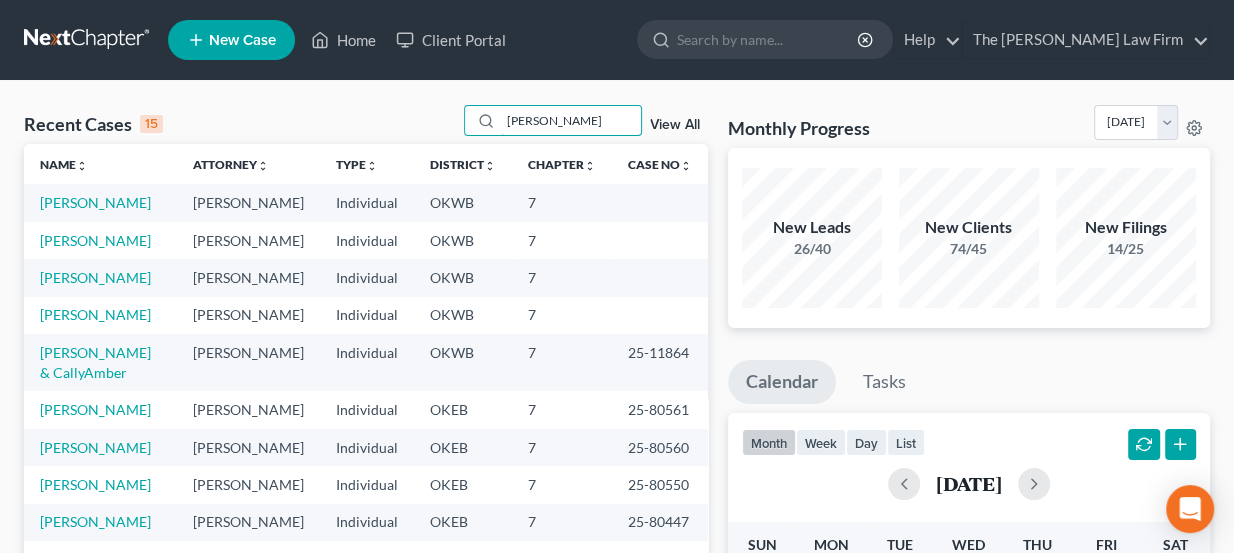 type on "[PERSON_NAME]" 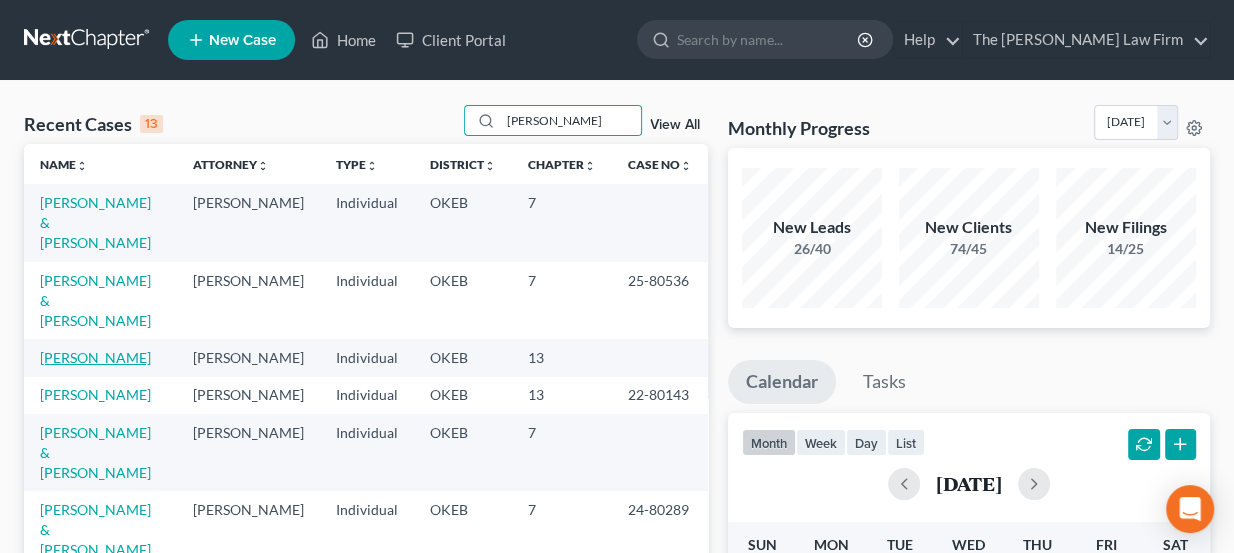 click on "[PERSON_NAME]" at bounding box center [95, 357] 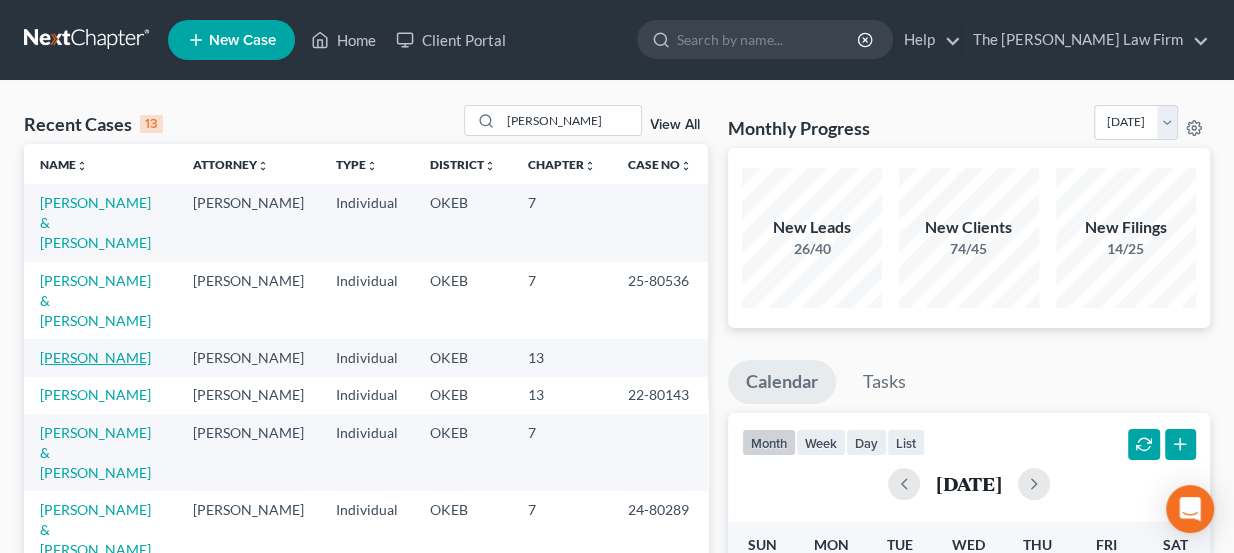 select on "3" 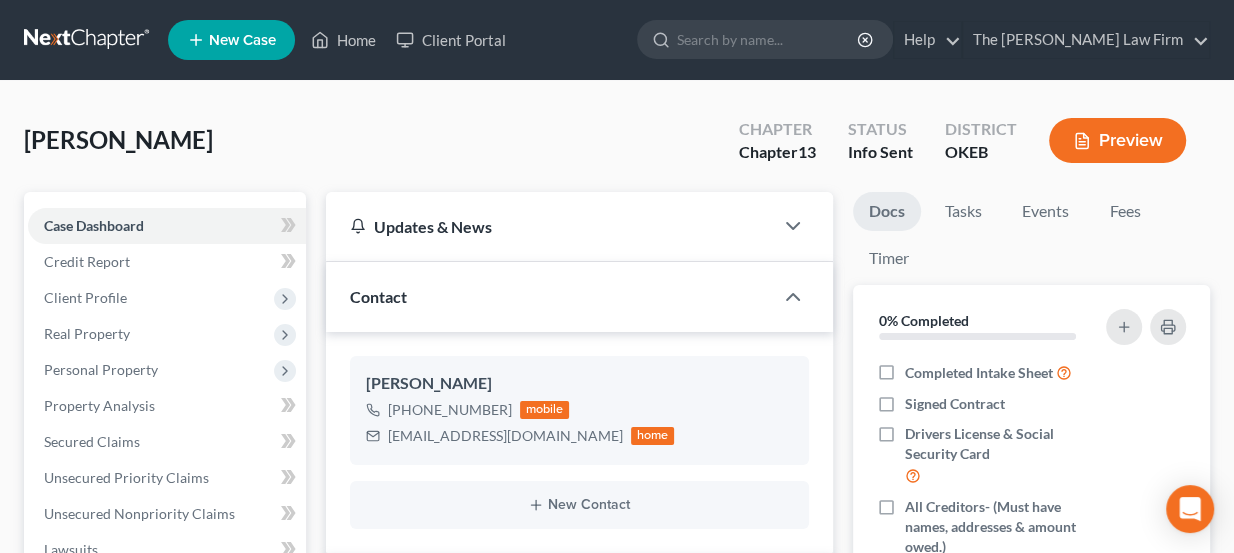 scroll, scrollTop: 138, scrollLeft: 0, axis: vertical 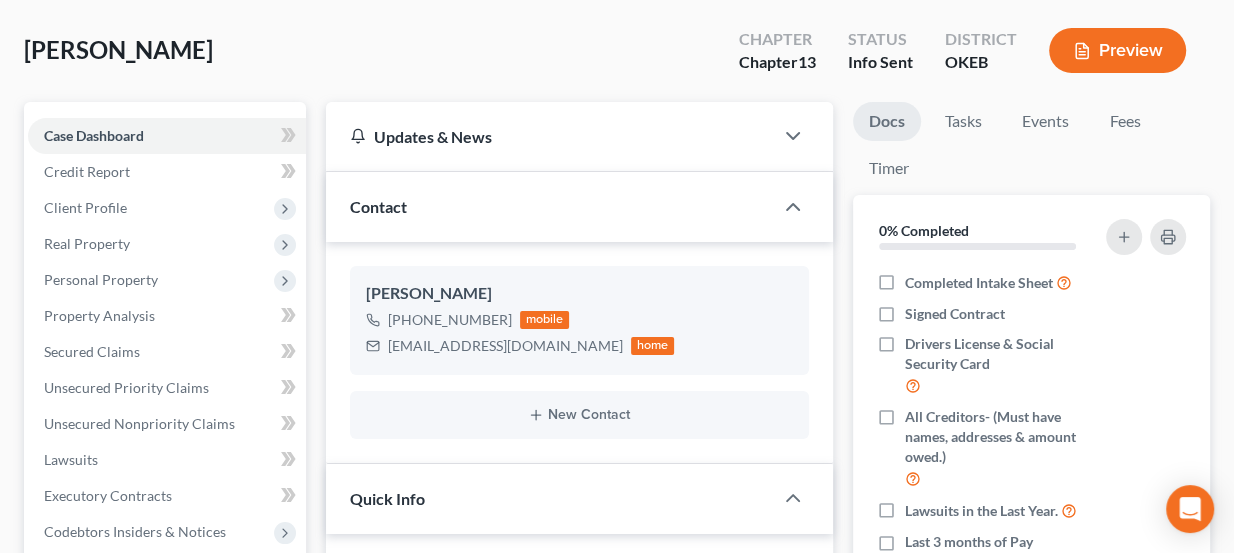 click on "Preview" at bounding box center [1117, 50] 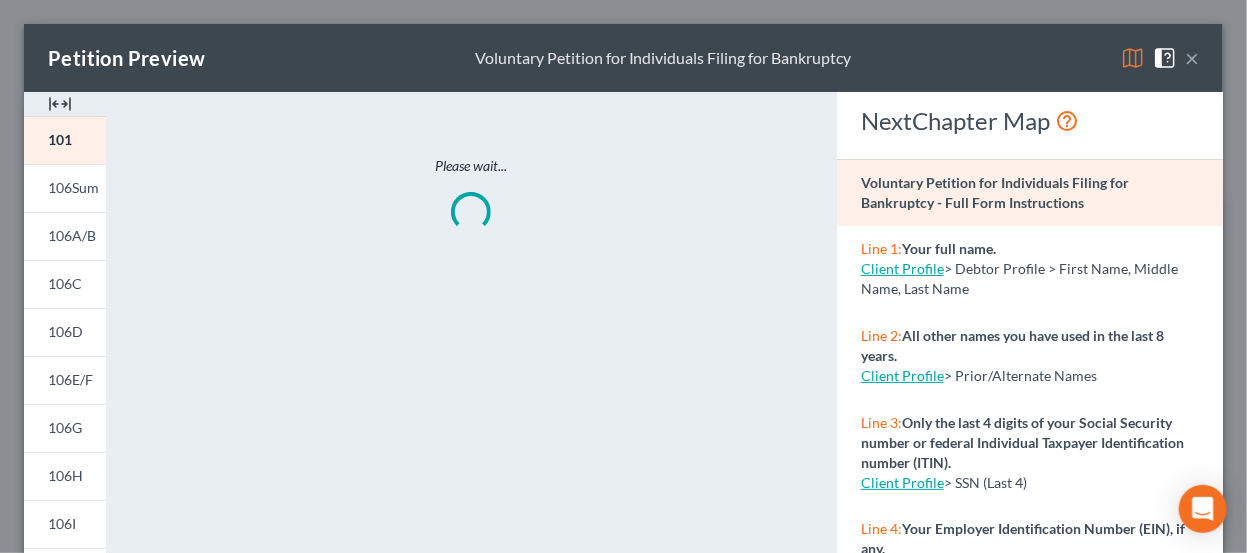 click on "×" at bounding box center [1192, 58] 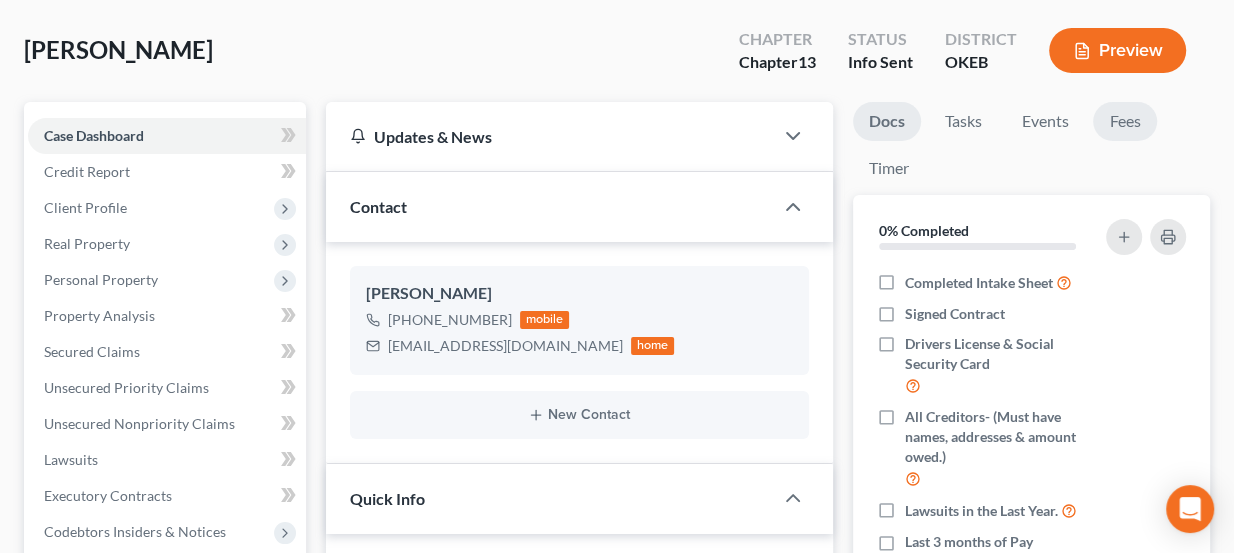 click on "Fees" at bounding box center [1125, 121] 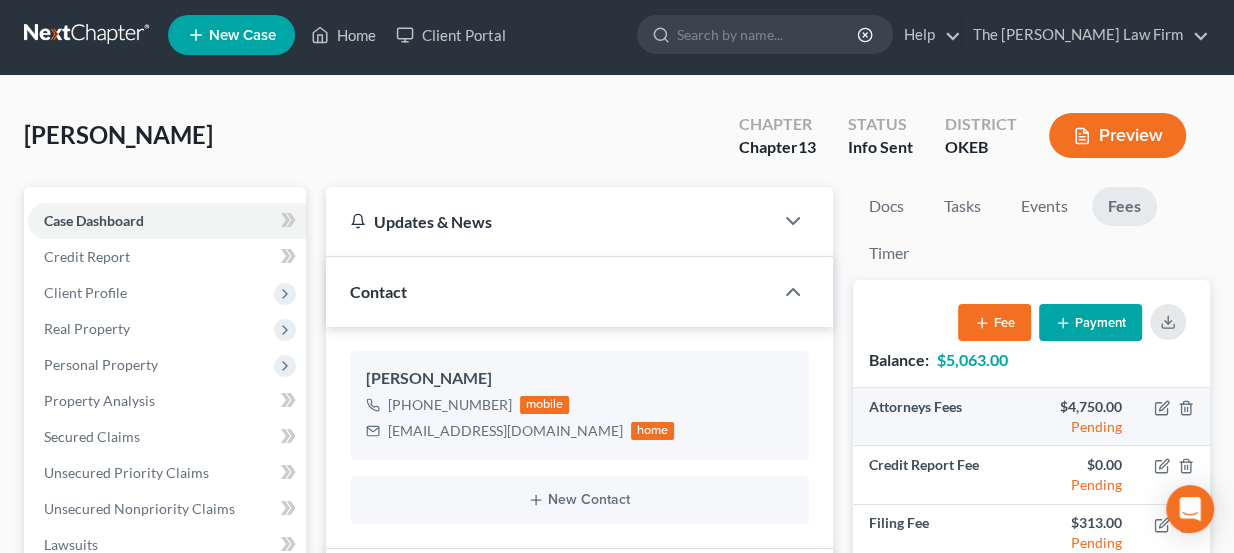 scroll, scrollTop: 0, scrollLeft: 0, axis: both 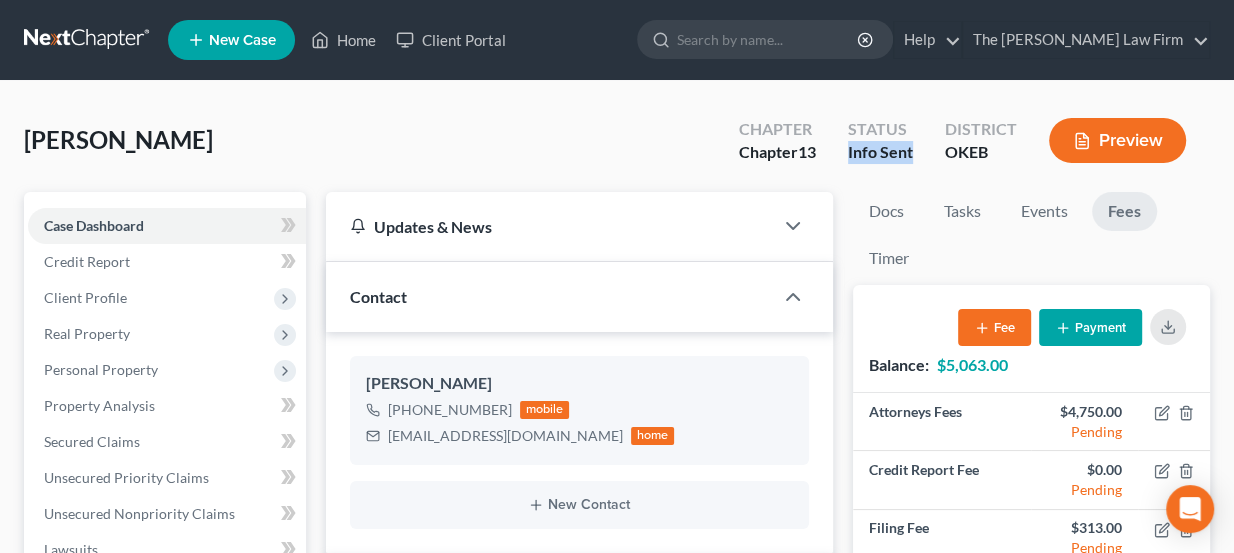 drag, startPoint x: 853, startPoint y: 157, endPoint x: 925, endPoint y: 154, distance: 72.06247 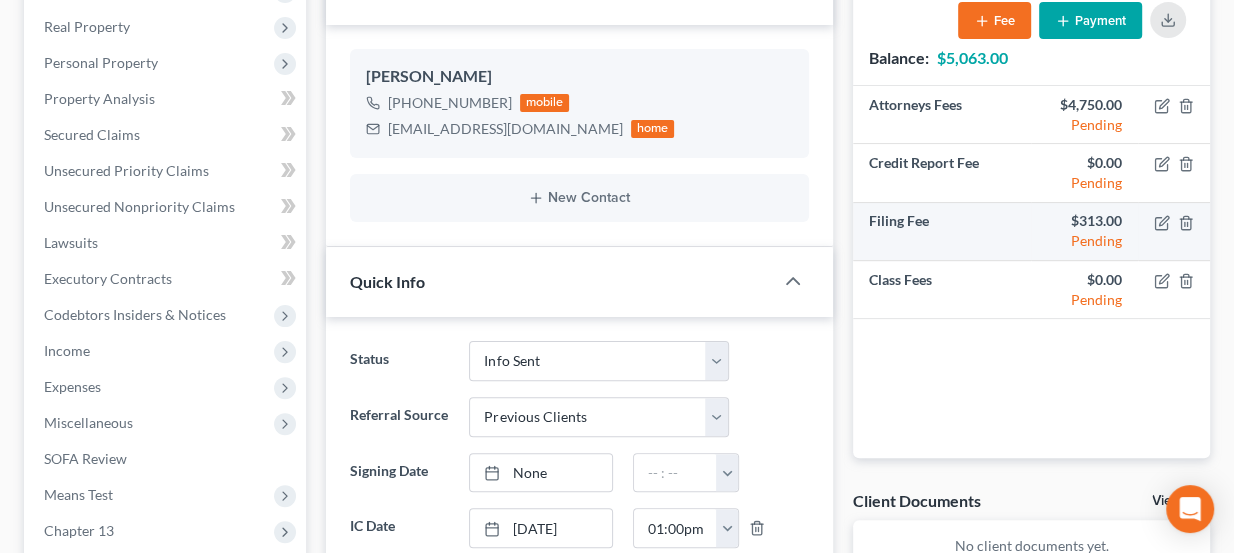 scroll, scrollTop: 363, scrollLeft: 0, axis: vertical 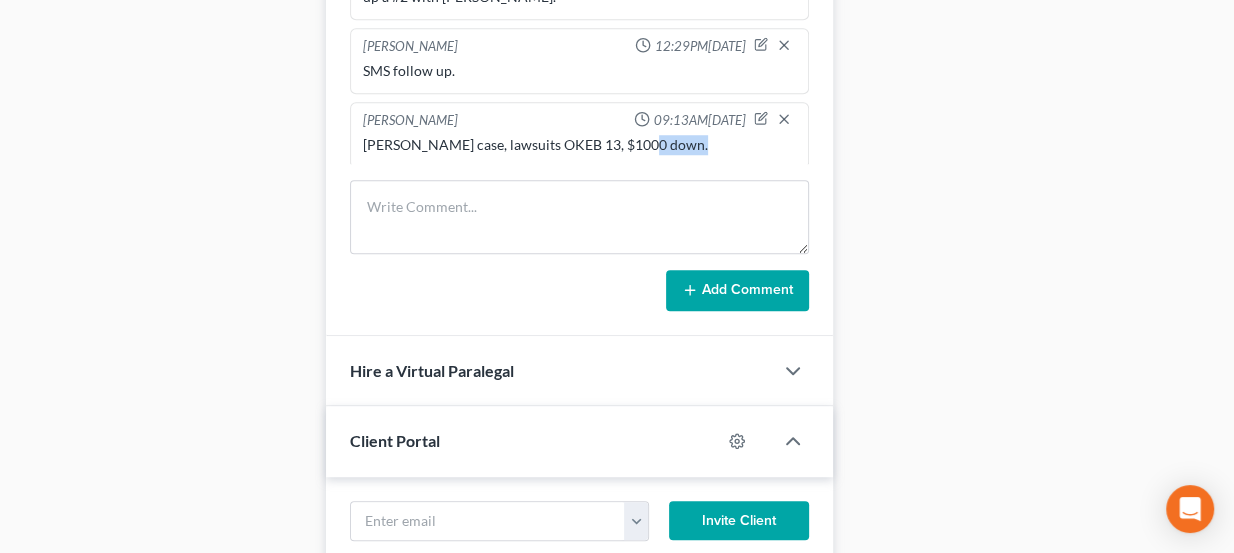 drag, startPoint x: 613, startPoint y: 134, endPoint x: 662, endPoint y: 128, distance: 49.365982 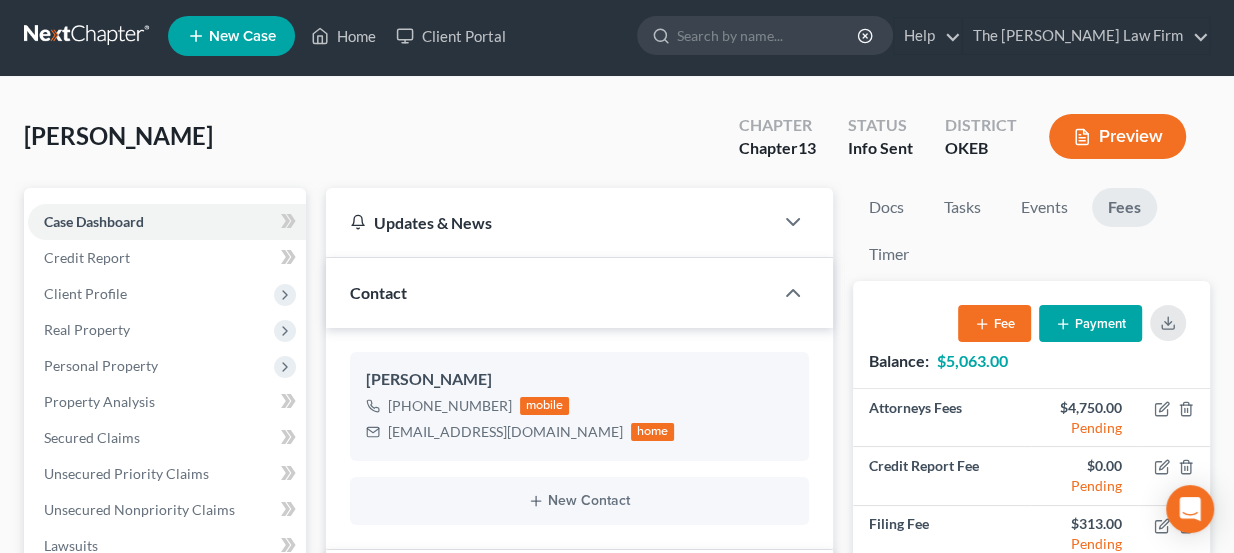scroll, scrollTop: 0, scrollLeft: 0, axis: both 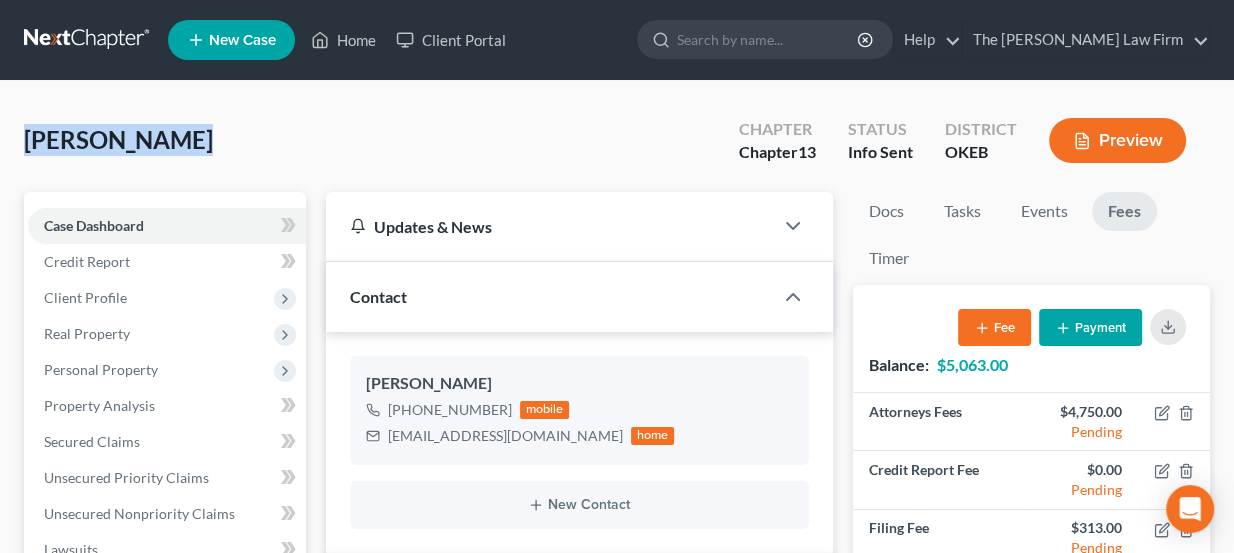 drag, startPoint x: 168, startPoint y: 136, endPoint x: 24, endPoint y: 149, distance: 144.58562 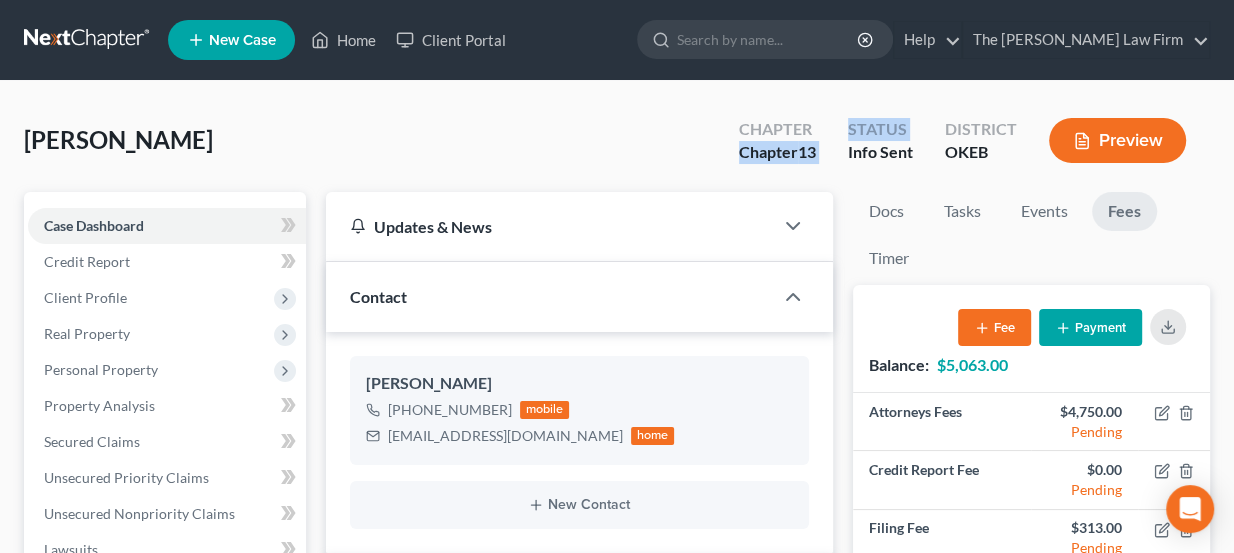 drag, startPoint x: 737, startPoint y: 149, endPoint x: 844, endPoint y: 152, distance: 107.042046 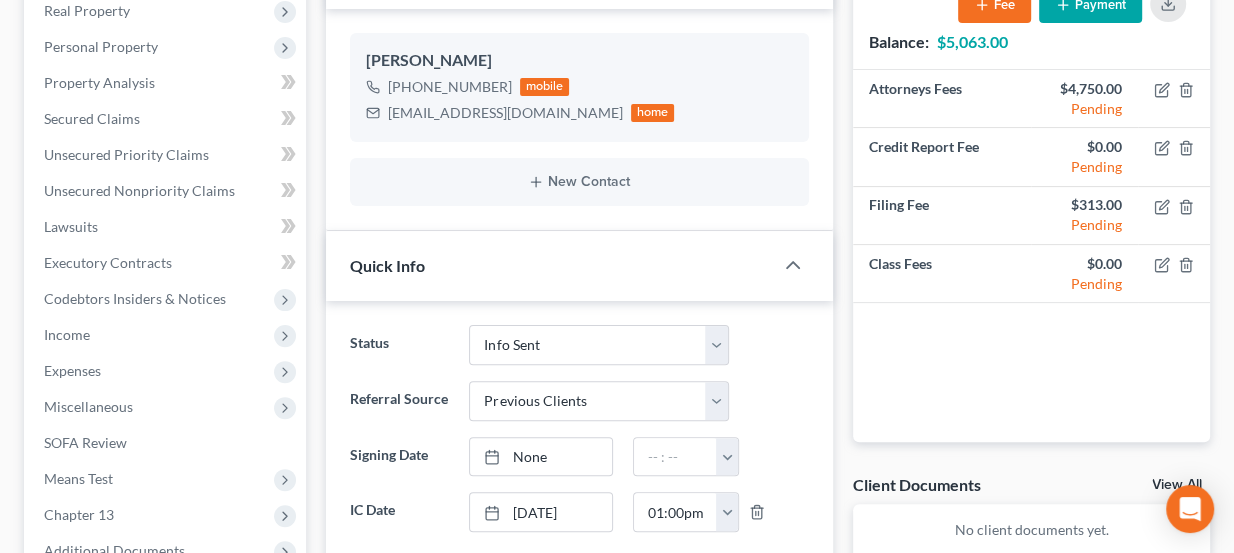 scroll, scrollTop: 330, scrollLeft: 0, axis: vertical 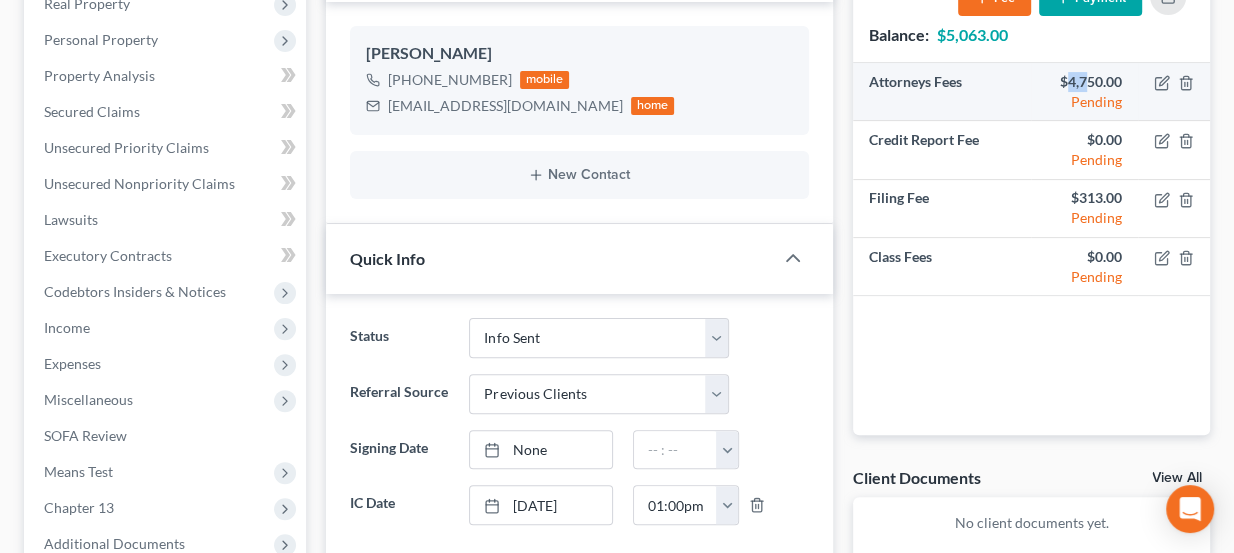 drag, startPoint x: 1069, startPoint y: 71, endPoint x: 1085, endPoint y: 75, distance: 16.492422 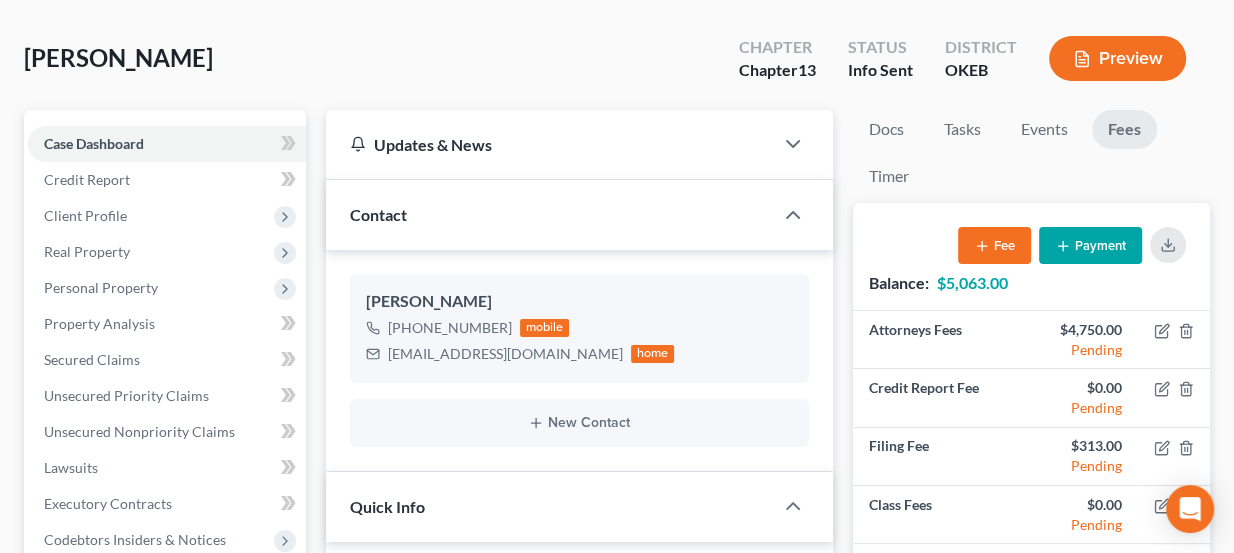 scroll, scrollTop: 70, scrollLeft: 0, axis: vertical 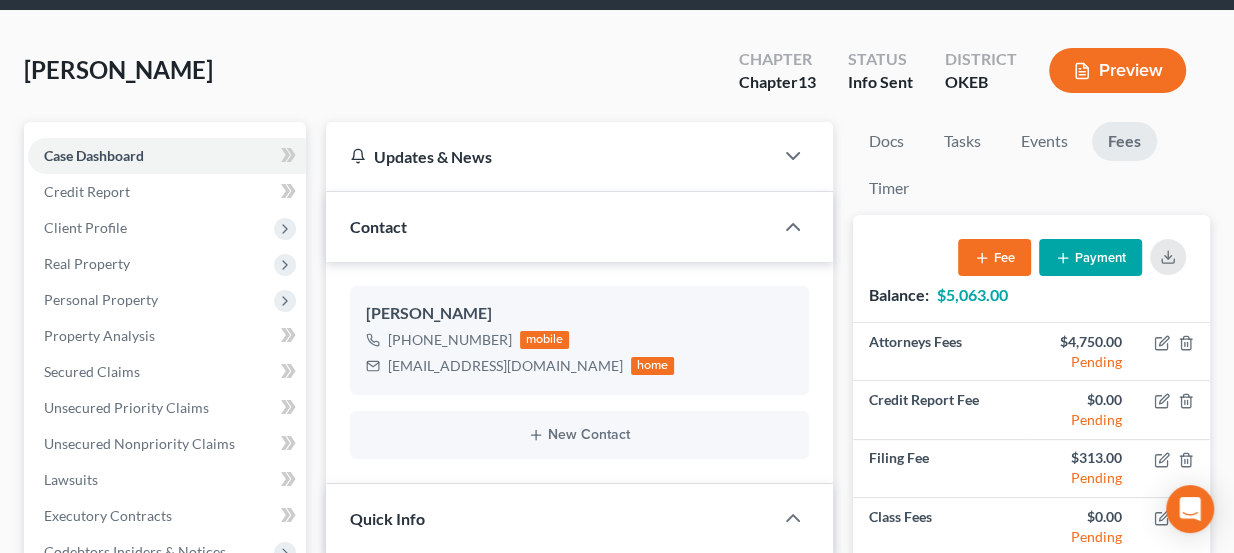click on "Chapter  13" at bounding box center [777, 82] 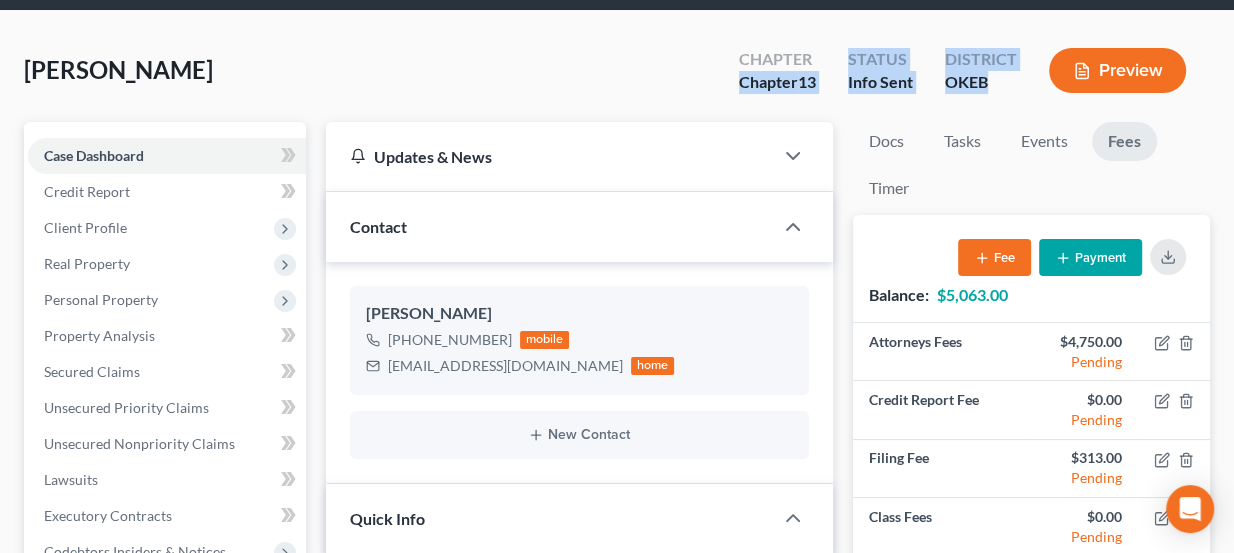 drag, startPoint x: 739, startPoint y: 82, endPoint x: 994, endPoint y: 91, distance: 255.15877 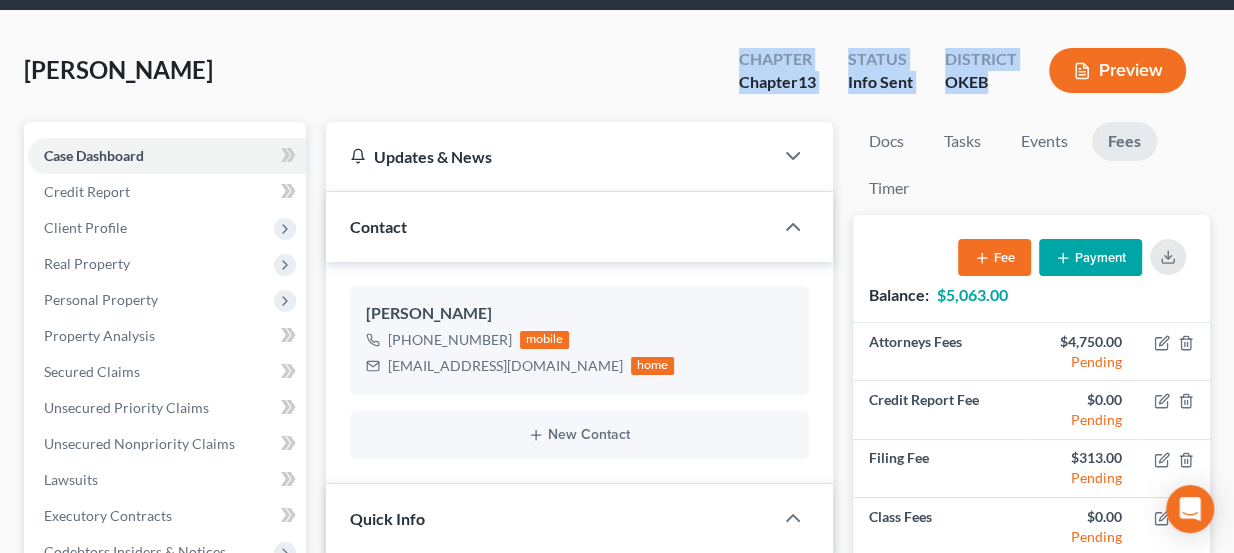 drag, startPoint x: 997, startPoint y: 83, endPoint x: 688, endPoint y: 60, distance: 309.8548 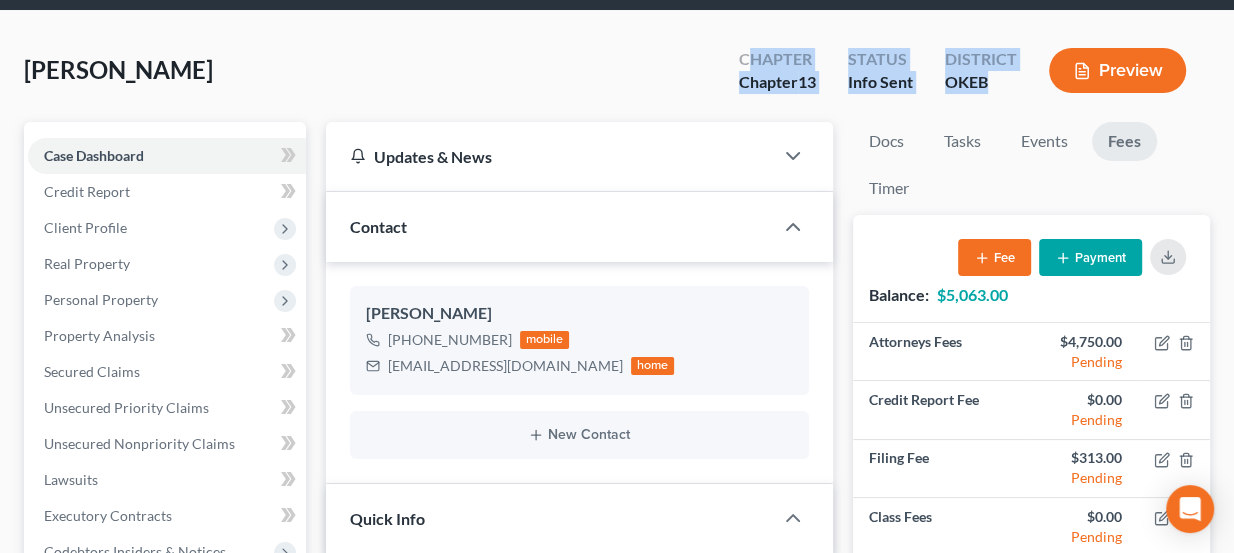 drag, startPoint x: 755, startPoint y: 52, endPoint x: 989, endPoint y: 88, distance: 236.75304 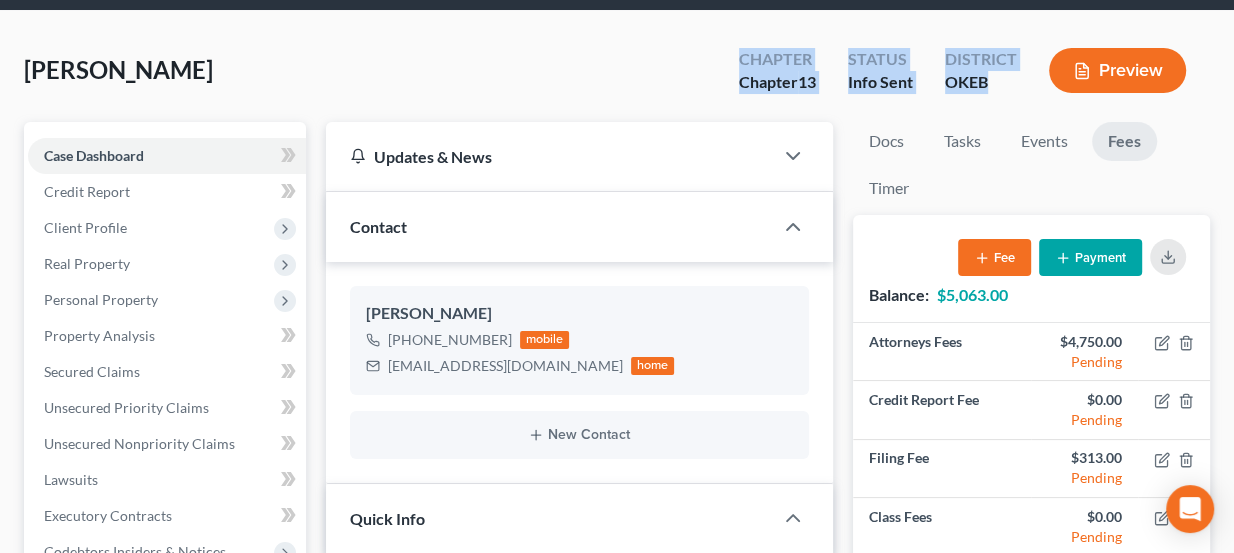 drag, startPoint x: 992, startPoint y: 86, endPoint x: 716, endPoint y: 62, distance: 277.0415 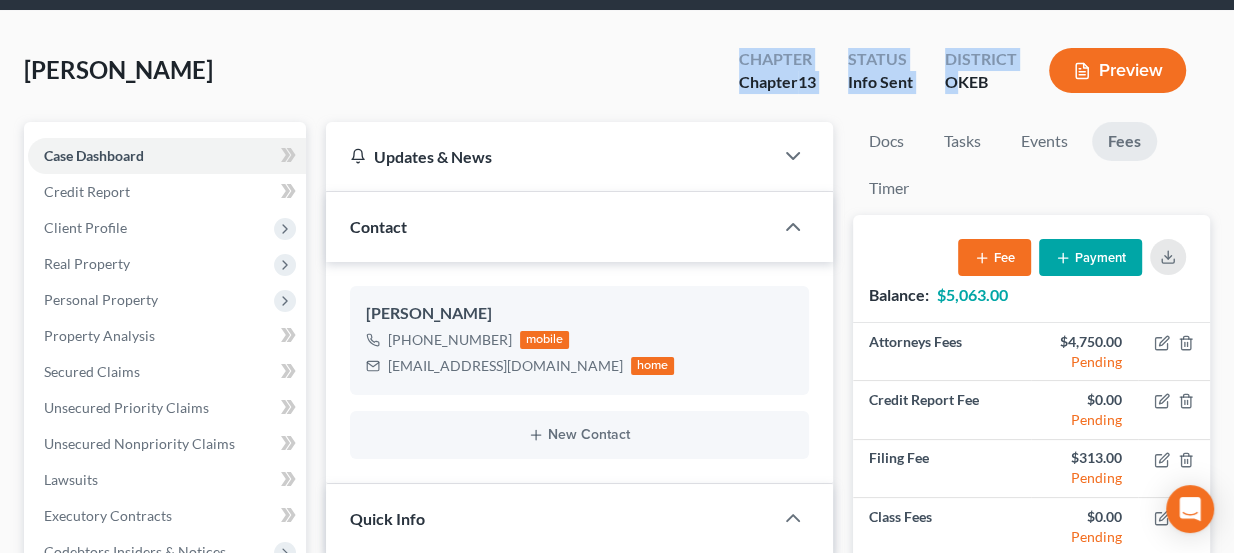 drag, startPoint x: 727, startPoint y: 60, endPoint x: 971, endPoint y: 88, distance: 245.6013 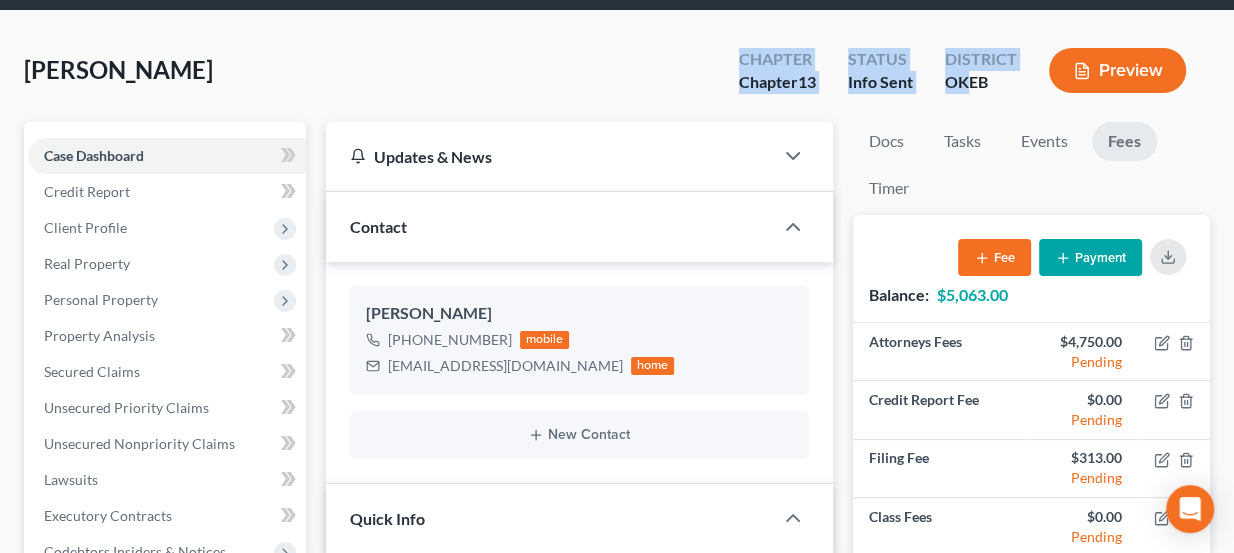 click on "OKEB" at bounding box center (981, 82) 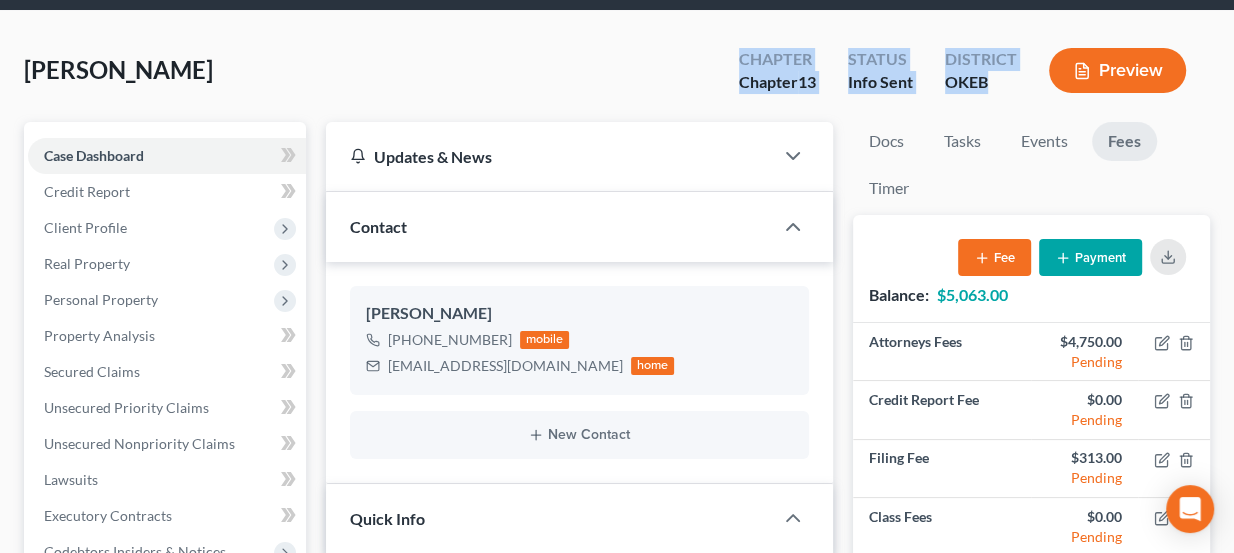 drag, startPoint x: 994, startPoint y: 86, endPoint x: 740, endPoint y: 56, distance: 255.76552 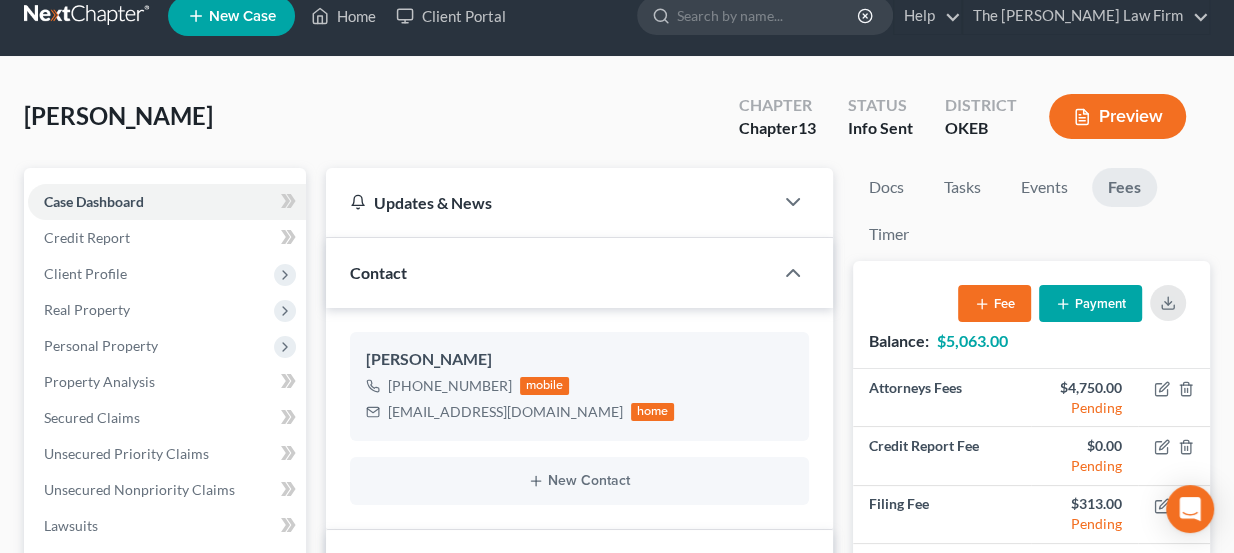 scroll, scrollTop: 0, scrollLeft: 0, axis: both 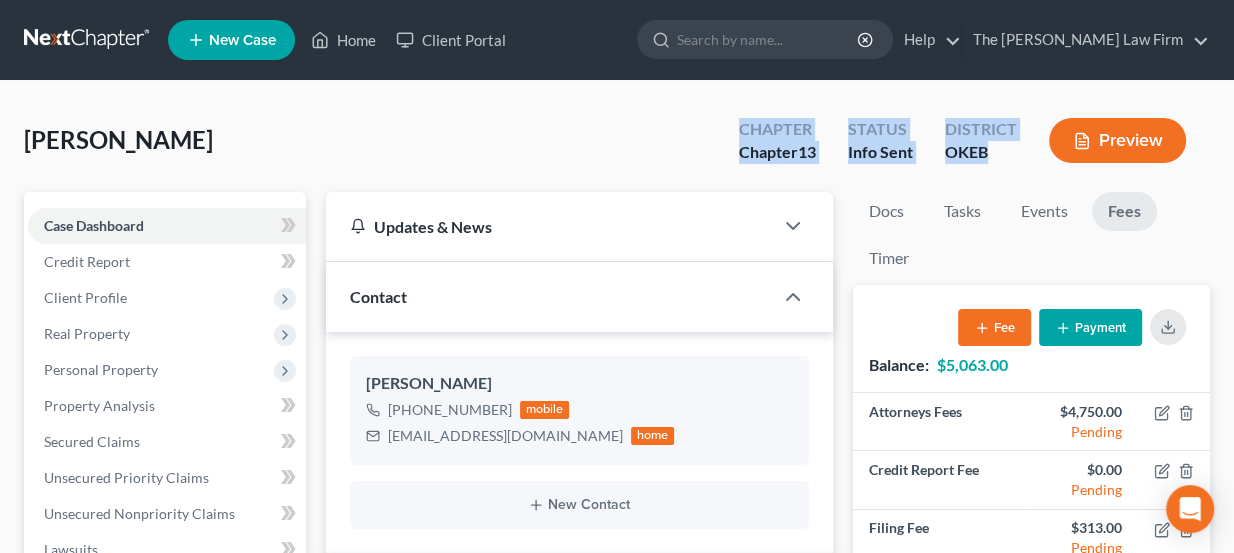 drag, startPoint x: 996, startPoint y: 151, endPoint x: 734, endPoint y: 133, distance: 262.61758 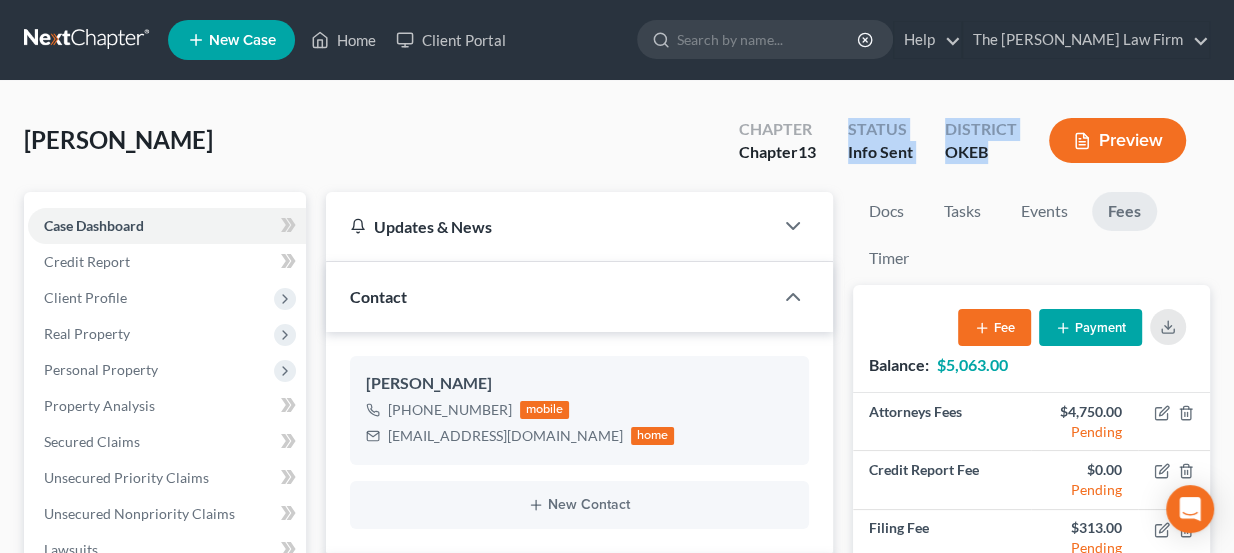 drag, startPoint x: 850, startPoint y: 129, endPoint x: 999, endPoint y: 153, distance: 150.9205 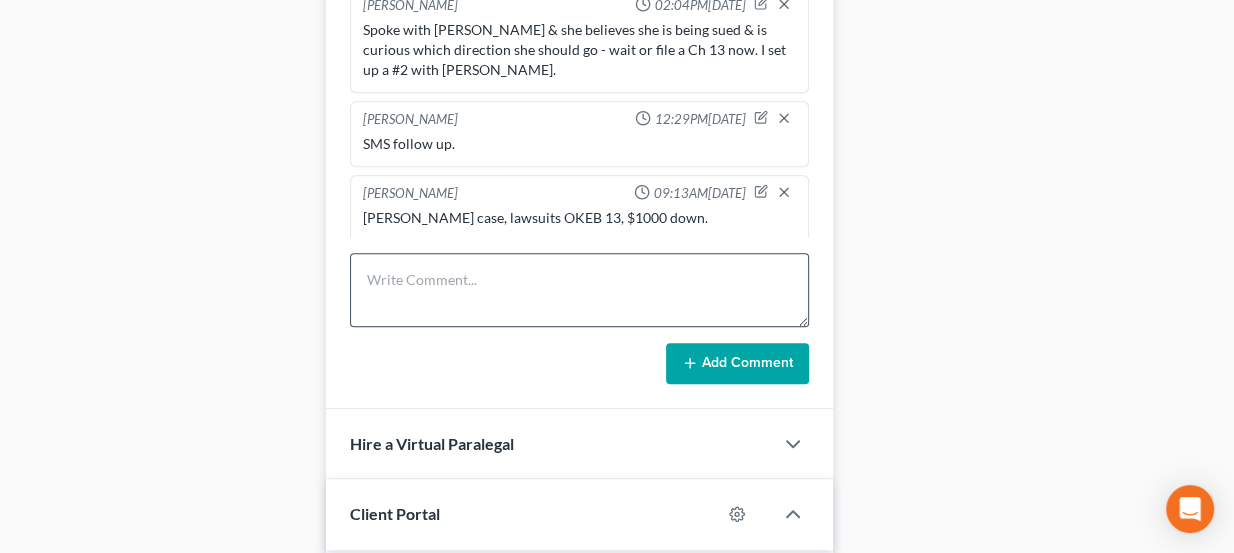 scroll, scrollTop: 1090, scrollLeft: 0, axis: vertical 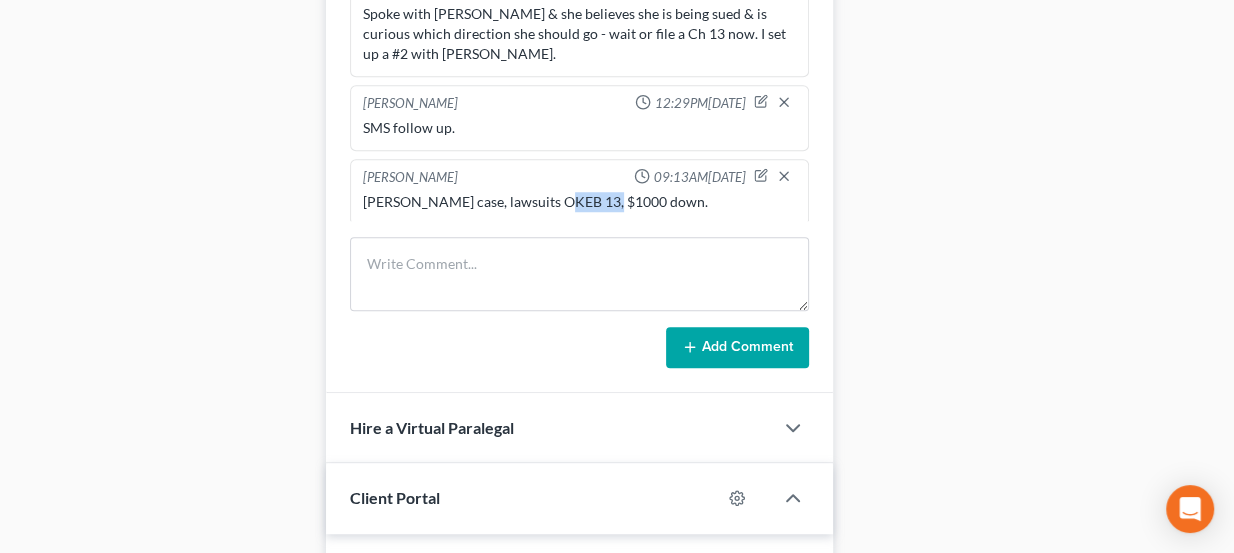 drag, startPoint x: 553, startPoint y: 193, endPoint x: 585, endPoint y: 191, distance: 32.06244 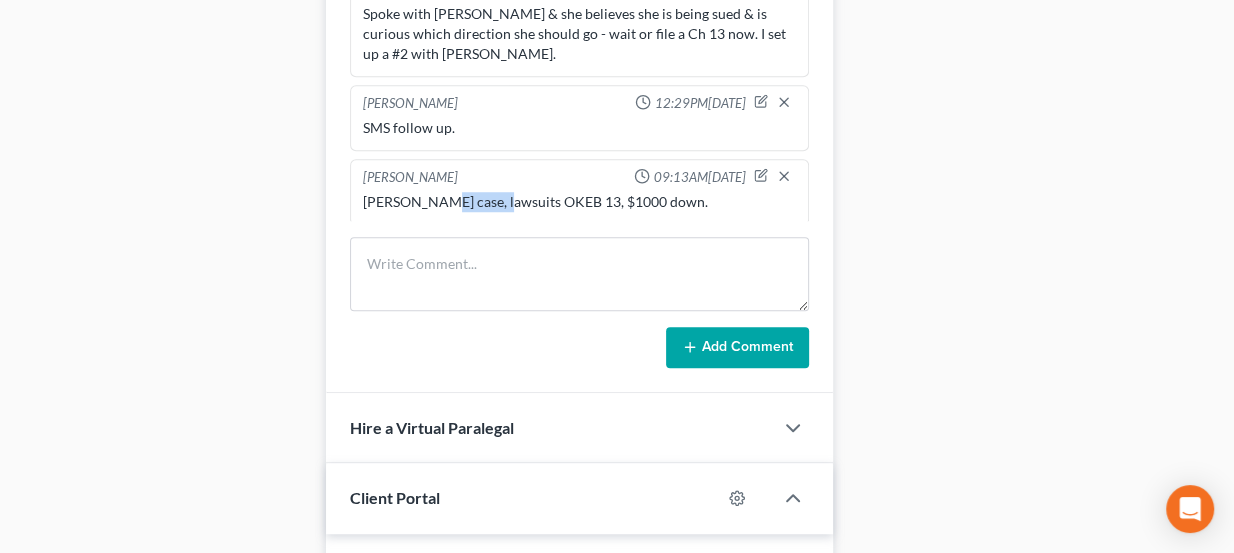 drag, startPoint x: 481, startPoint y: 188, endPoint x: 422, endPoint y: 193, distance: 59.211487 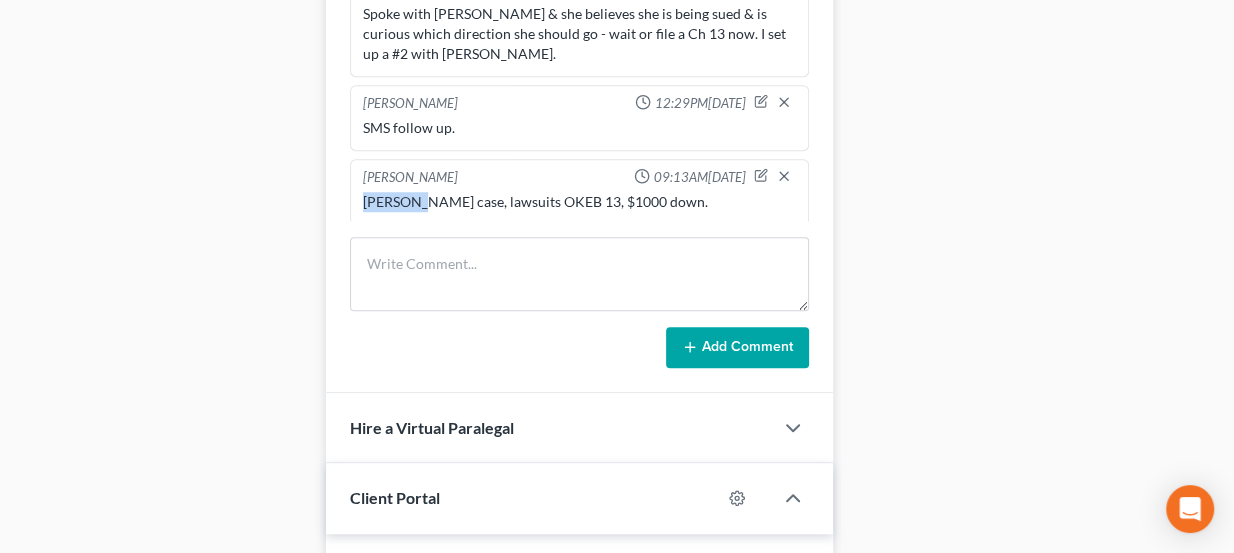drag, startPoint x: 411, startPoint y: 189, endPoint x: 364, endPoint y: 194, distance: 47.26521 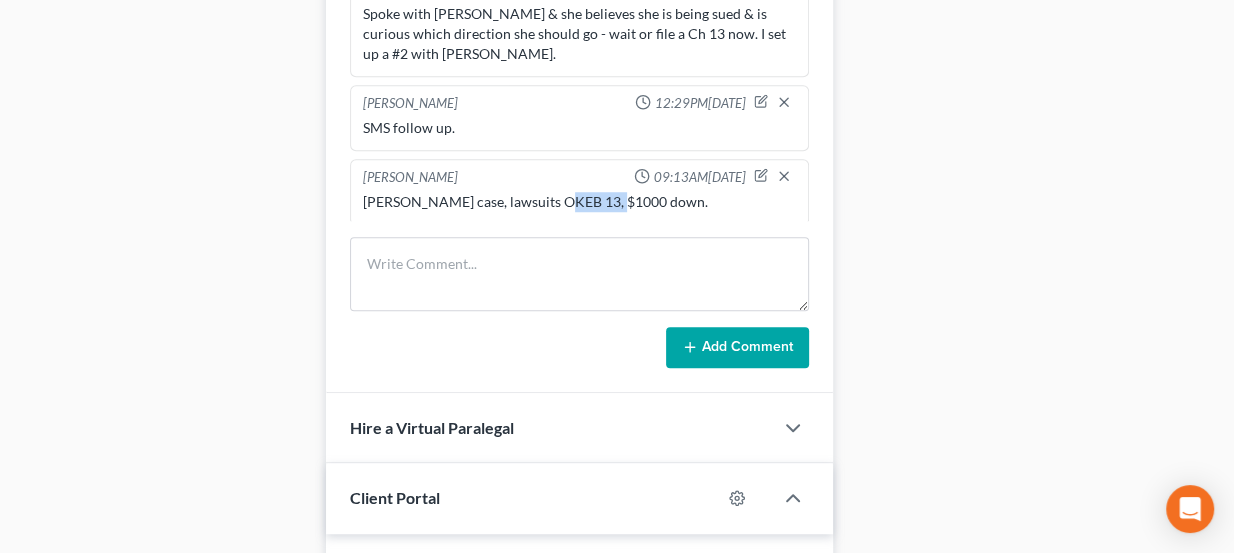 drag, startPoint x: 533, startPoint y: 188, endPoint x: 590, endPoint y: 186, distance: 57.035076 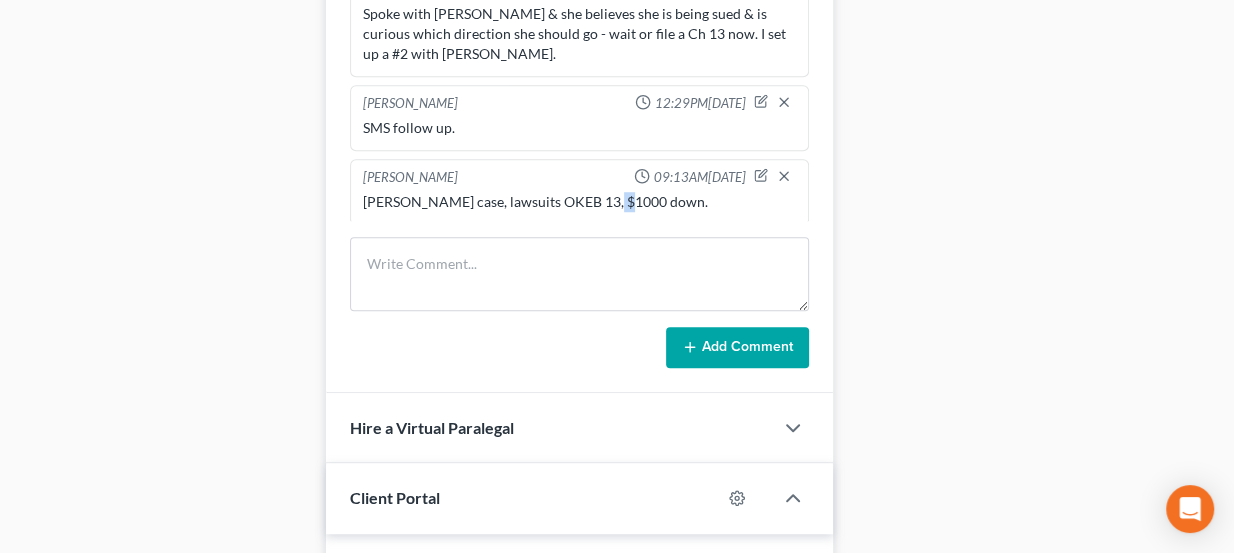 click on "[PERSON_NAME] case, lawsuits OKEB 13, $1000 down." at bounding box center [580, 202] 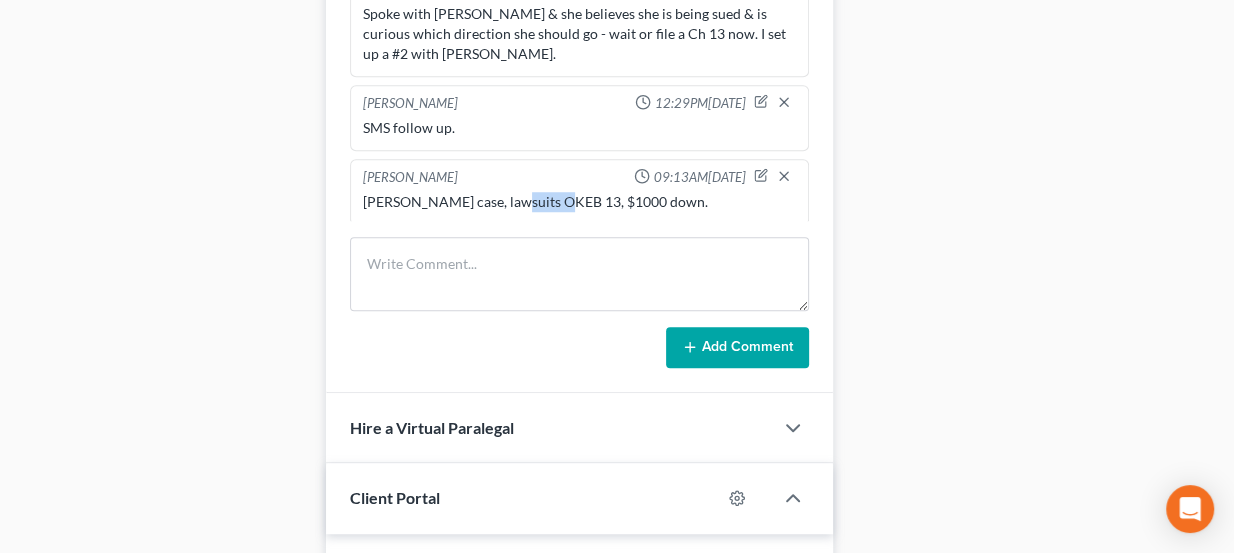 drag, startPoint x: 488, startPoint y: 192, endPoint x: 534, endPoint y: 183, distance: 46.872166 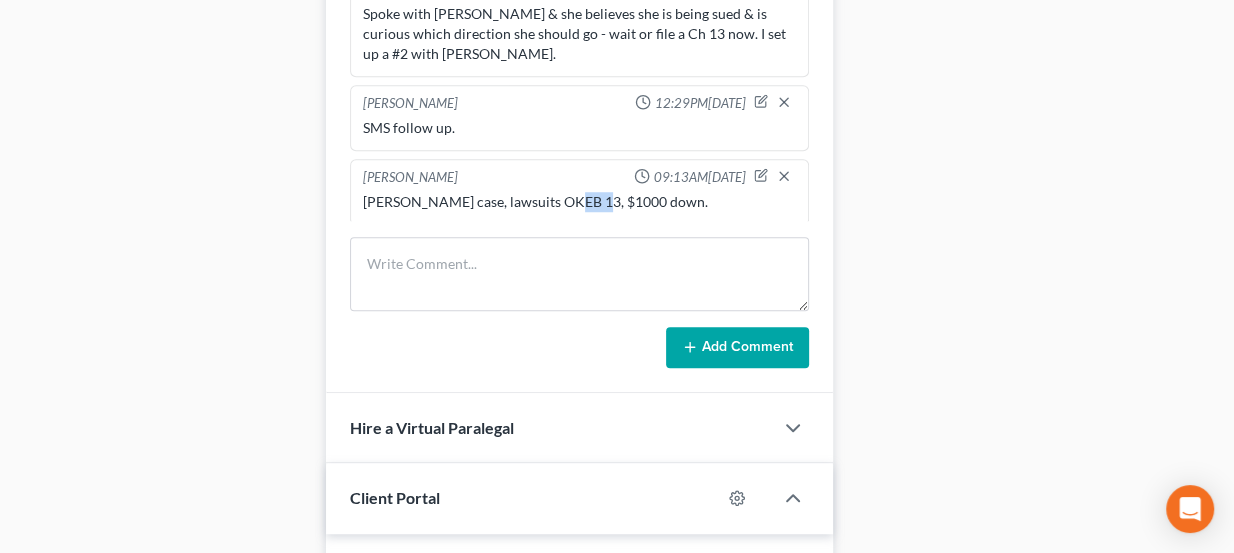 drag, startPoint x: 540, startPoint y: 183, endPoint x: 572, endPoint y: 184, distance: 32.01562 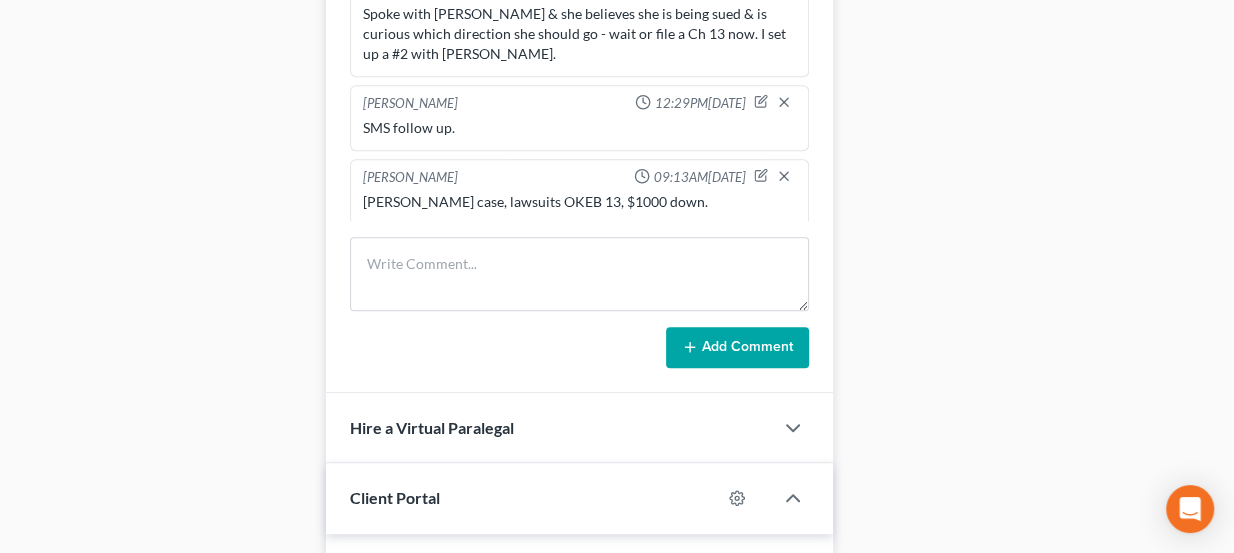 click on "[PERSON_NAME] case, lawsuits OKEB 13, $1000 down." at bounding box center (580, 202) 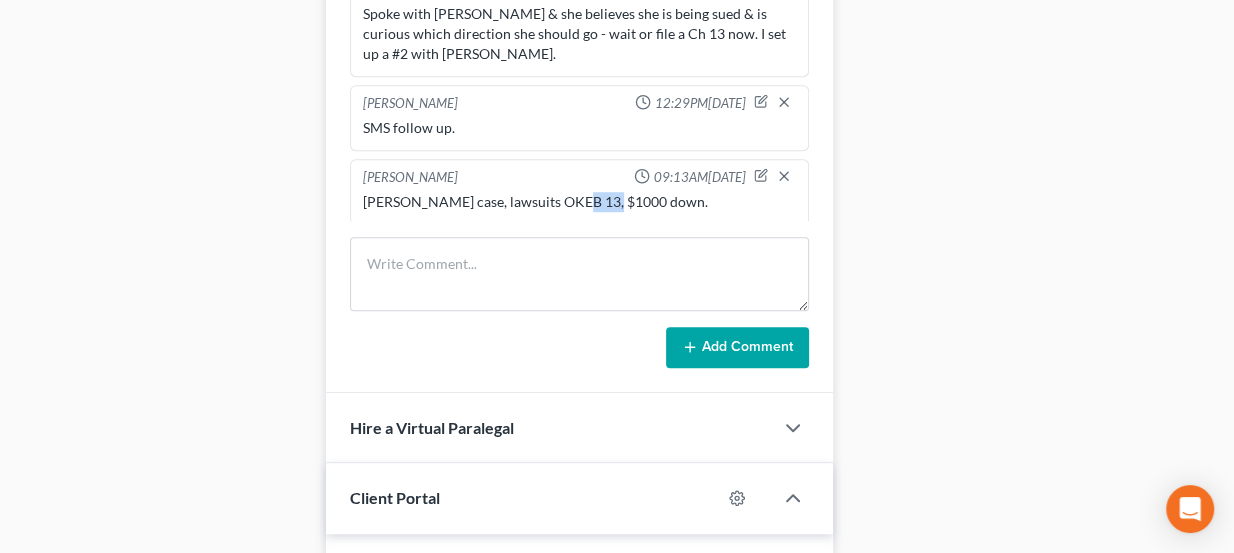 drag, startPoint x: 576, startPoint y: 184, endPoint x: 561, endPoint y: 189, distance: 15.811388 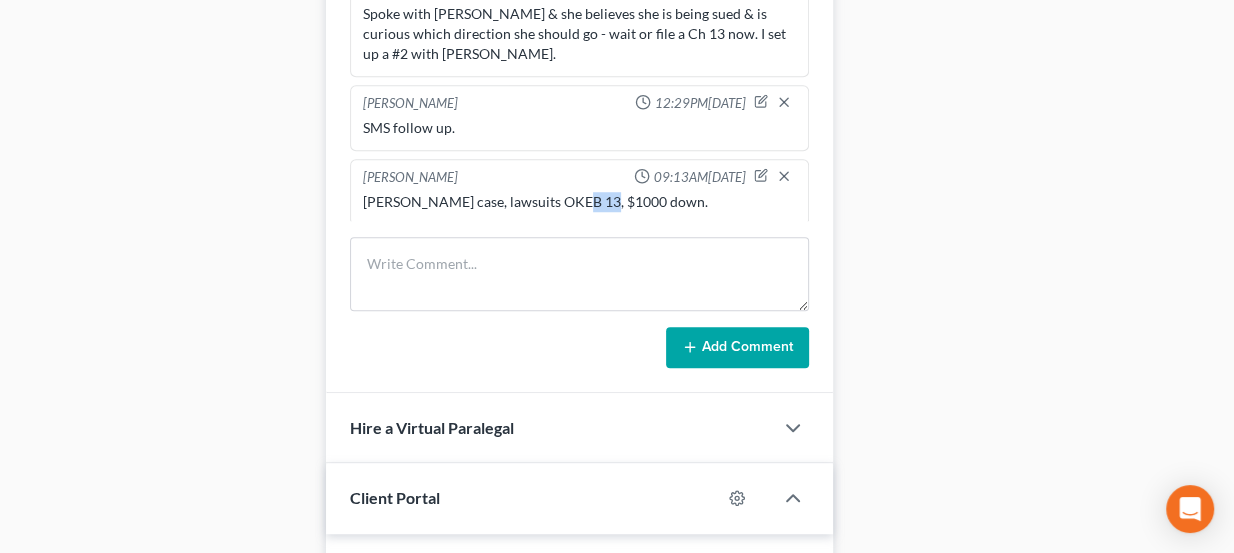 drag, startPoint x: 576, startPoint y: 188, endPoint x: 543, endPoint y: 190, distance: 33.06055 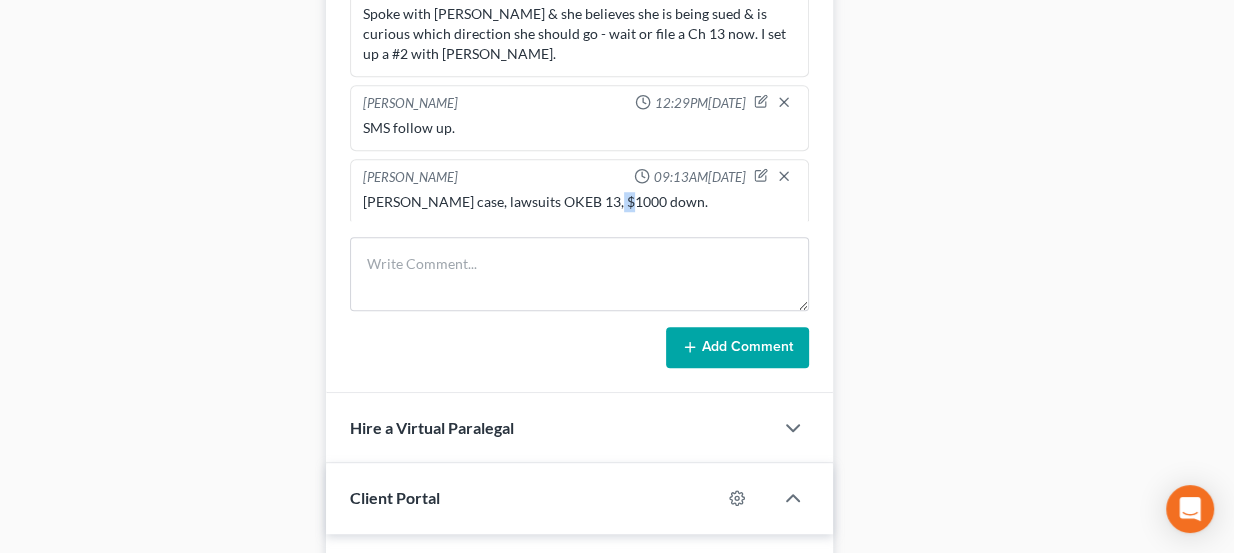 drag, startPoint x: 586, startPoint y: 190, endPoint x: 599, endPoint y: 187, distance: 13.341664 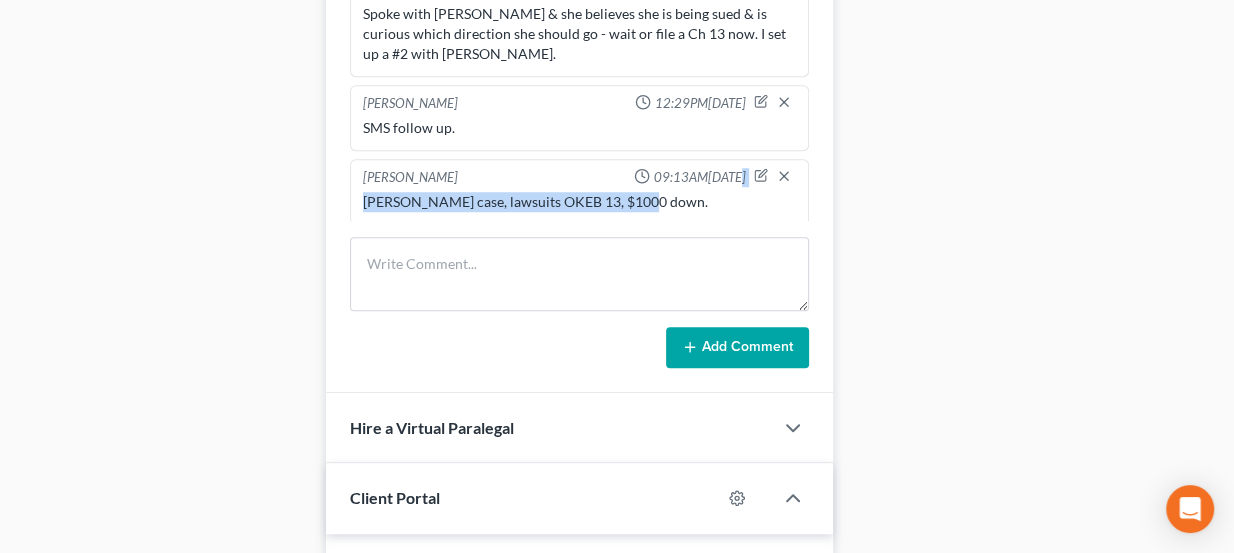 drag, startPoint x: 610, startPoint y: 186, endPoint x: 685, endPoint y: 176, distance: 75.66373 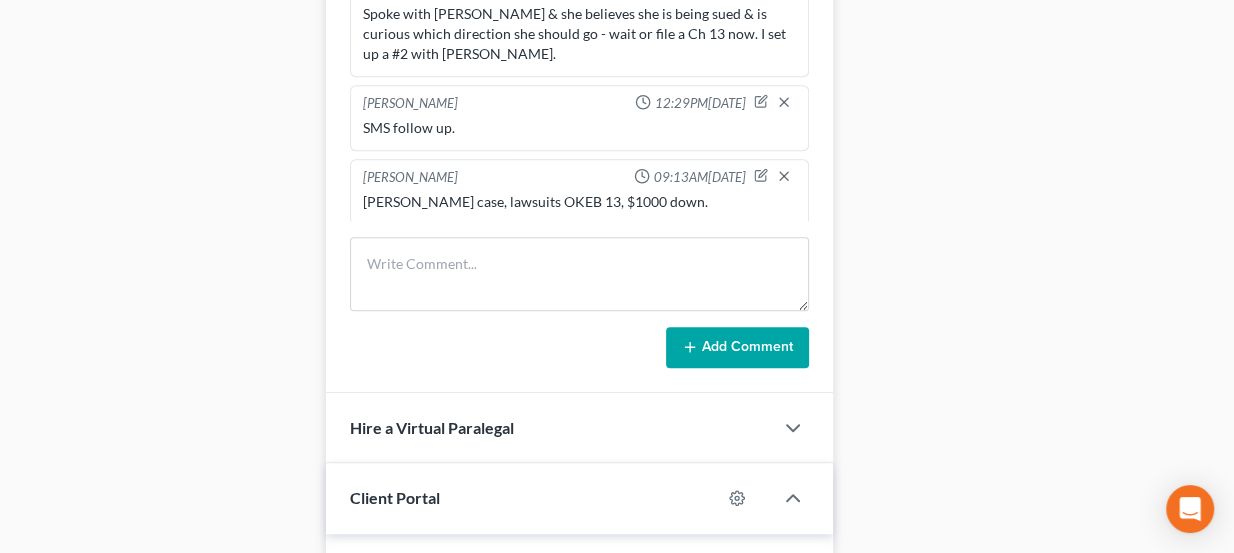 click on "[PERSON_NAME] case, lawsuits OKEB 13, $1000 down." at bounding box center [580, 202] 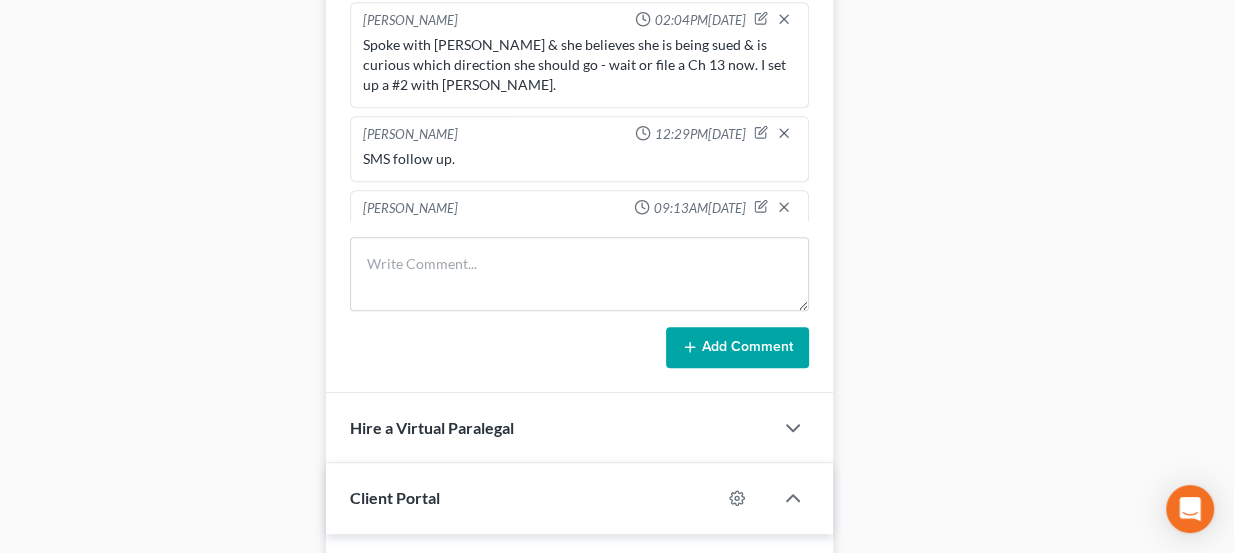 scroll, scrollTop: 138, scrollLeft: 0, axis: vertical 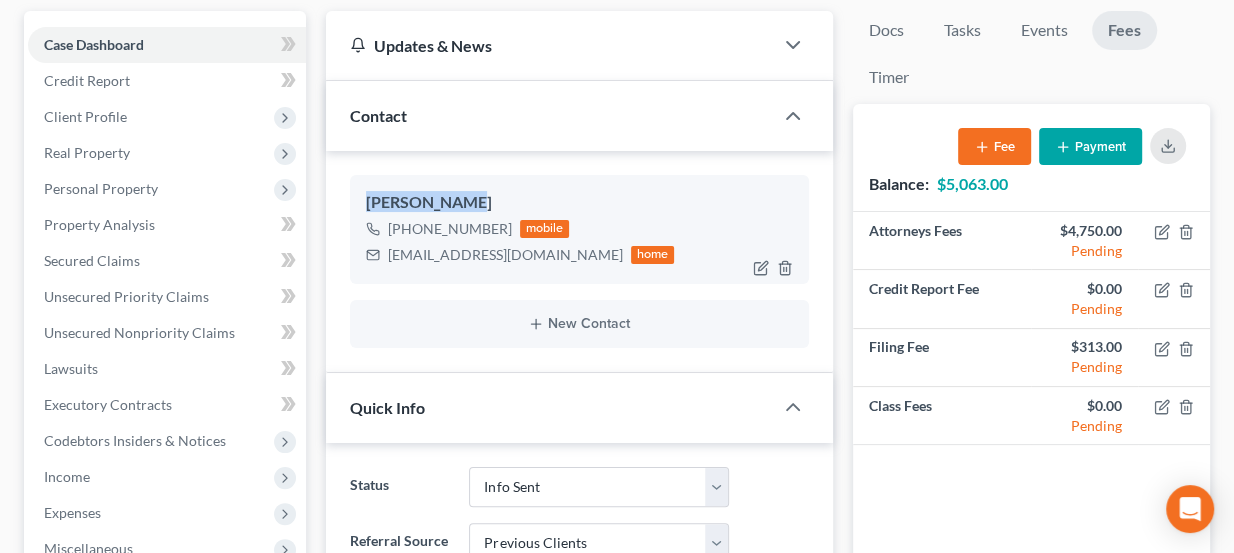 drag, startPoint x: 444, startPoint y: 202, endPoint x: 352, endPoint y: 206, distance: 92.086914 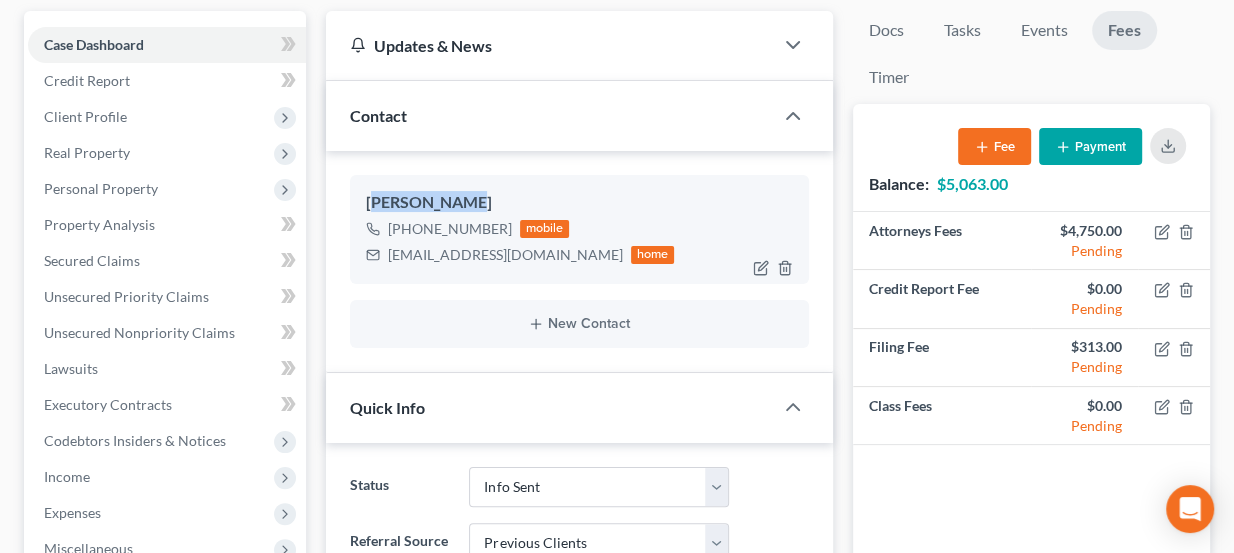 drag, startPoint x: 455, startPoint y: 193, endPoint x: 374, endPoint y: 203, distance: 81.61495 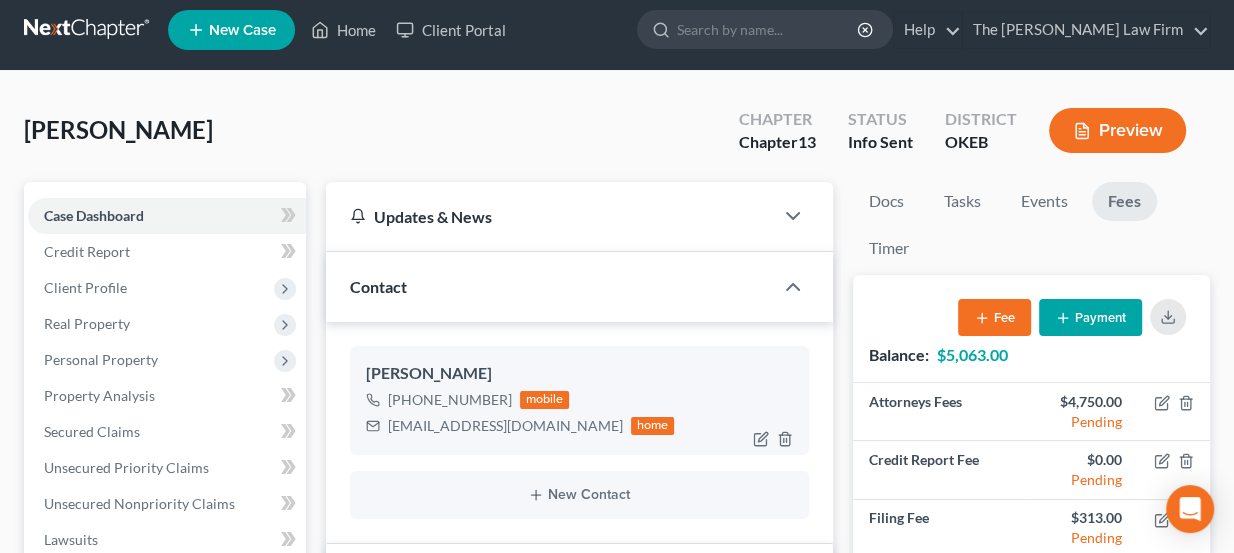 scroll, scrollTop: 0, scrollLeft: 0, axis: both 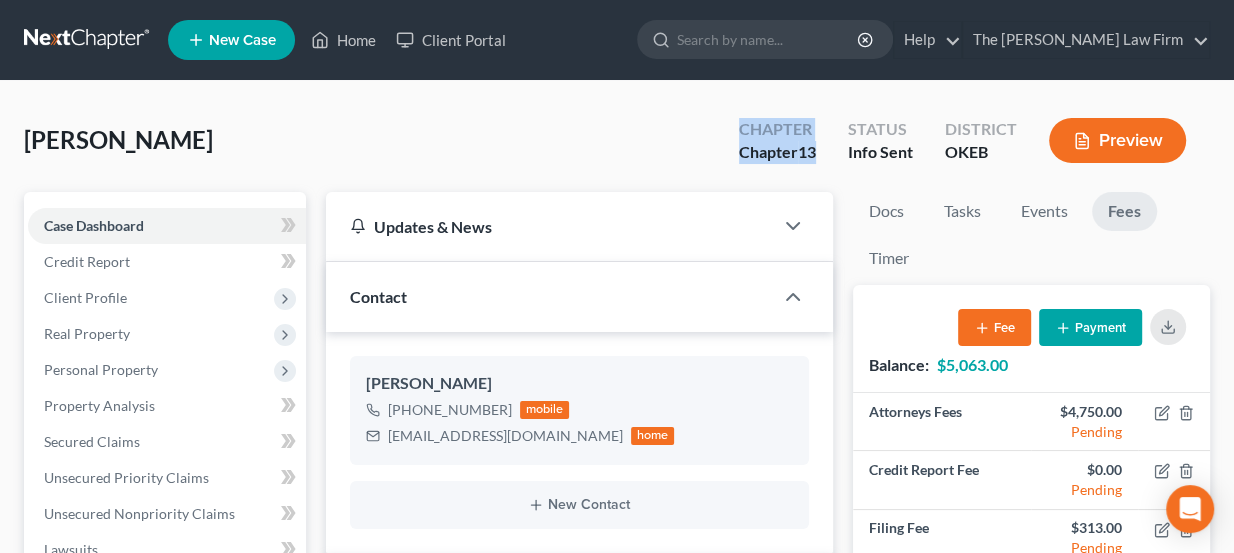 drag, startPoint x: 820, startPoint y: 149, endPoint x: 725, endPoint y: 134, distance: 96.17692 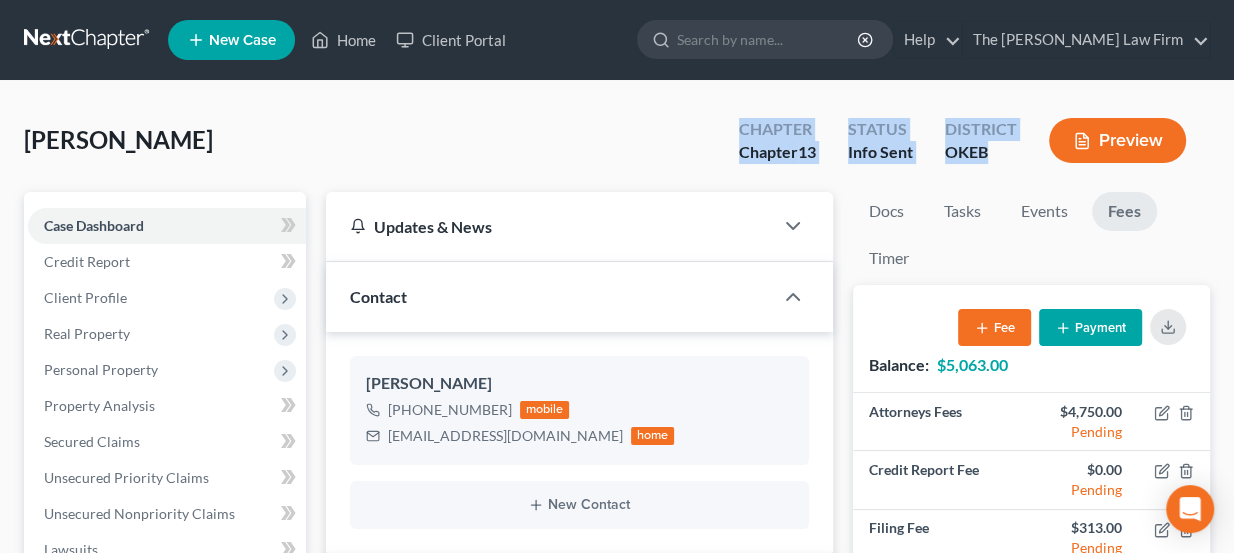 drag, startPoint x: 738, startPoint y: 127, endPoint x: 988, endPoint y: 164, distance: 252.72318 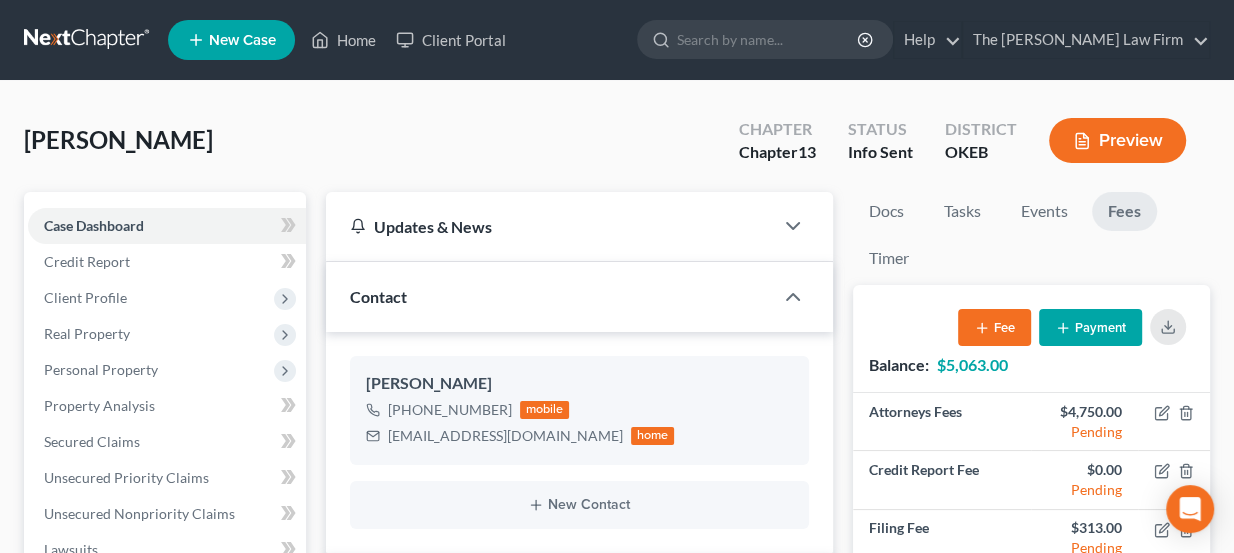 click on "New Case Home Client Portal         - No Result - See all results Or Press Enter... Help Help Center Webinars Training Videos What's new The [PERSON_NAME] Law Firm The [PERSON_NAME] Law Firm [PERSON_NAME][EMAIL_ADDRESS][DOMAIN_NAME] My Account Settings Plan + Billing Account Add-Ons Upgrade to Whoa Log out" at bounding box center (689, 40) 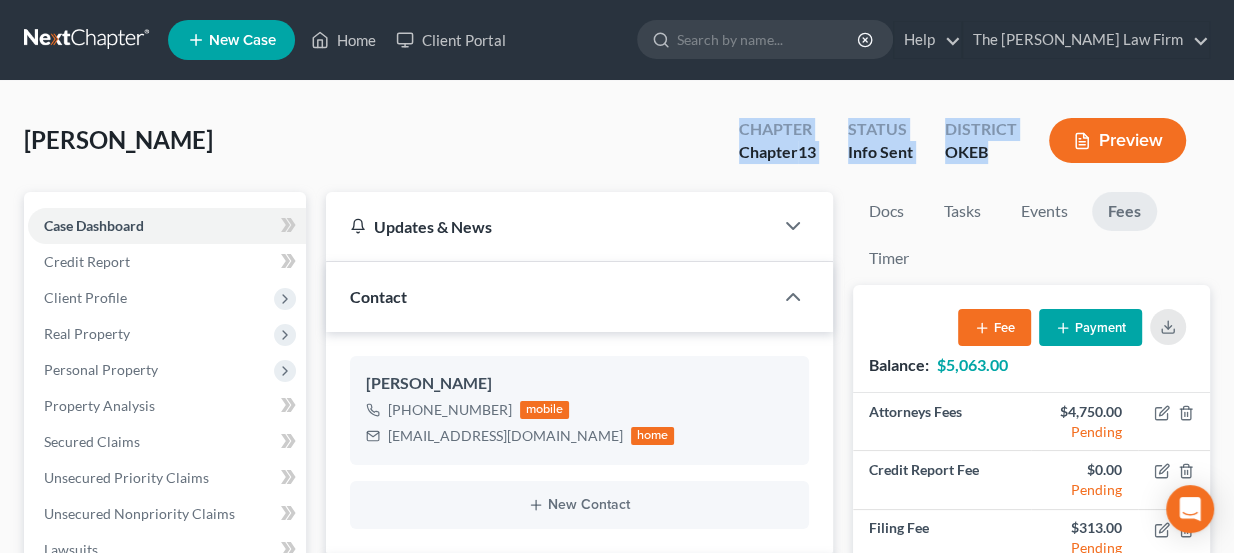 drag, startPoint x: 732, startPoint y: 131, endPoint x: 1003, endPoint y: 164, distance: 273.00183 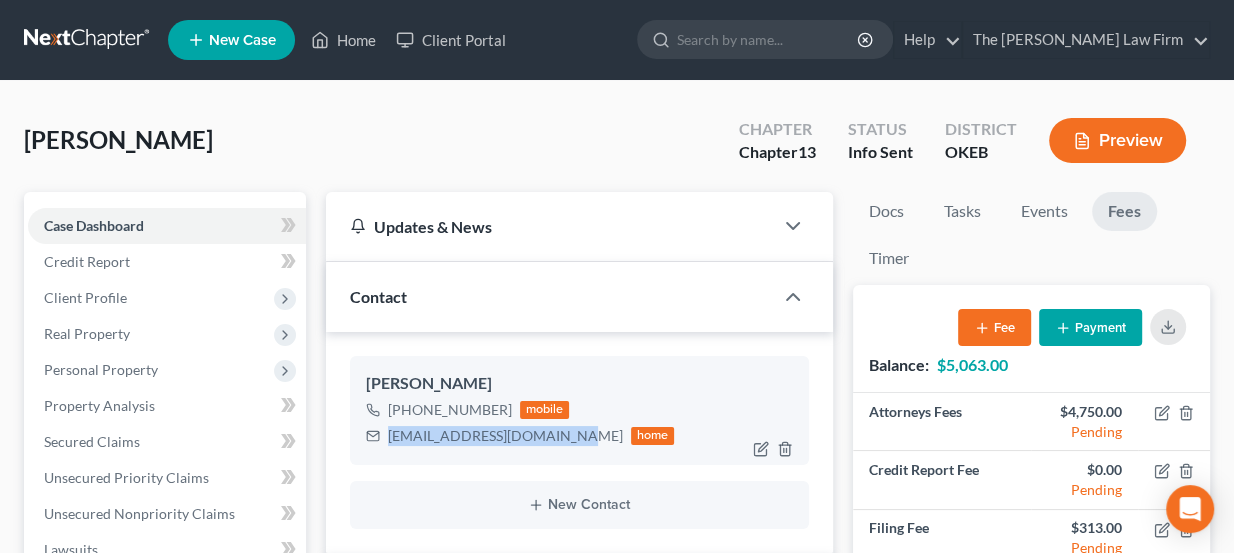 drag, startPoint x: 561, startPoint y: 434, endPoint x: 387, endPoint y: 447, distance: 174.48495 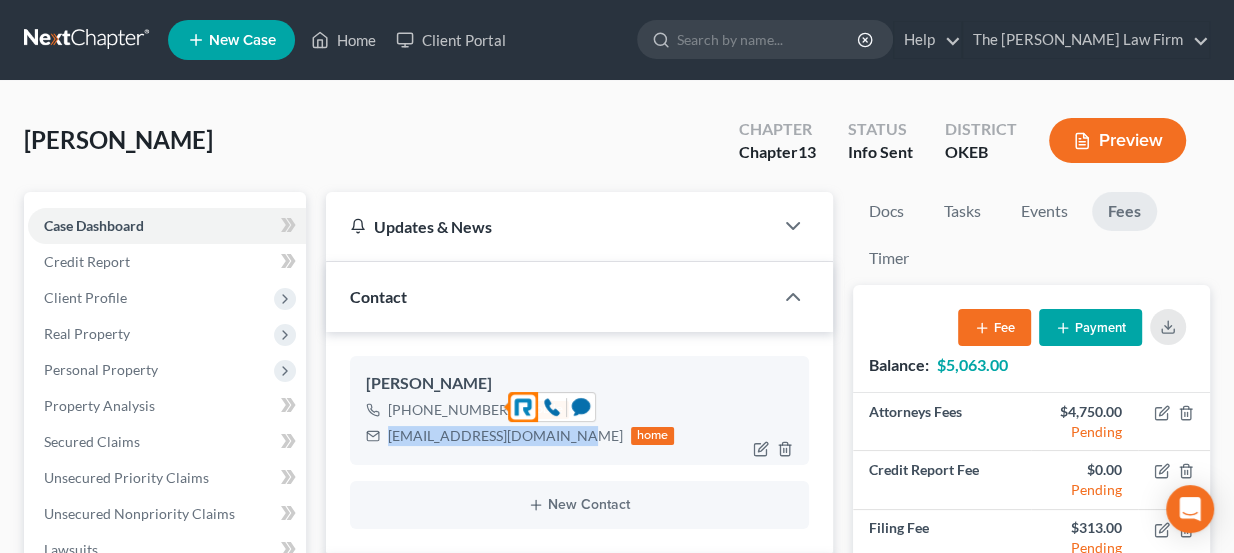 drag, startPoint x: 398, startPoint y: 413, endPoint x: 500, endPoint y: 404, distance: 102.396286 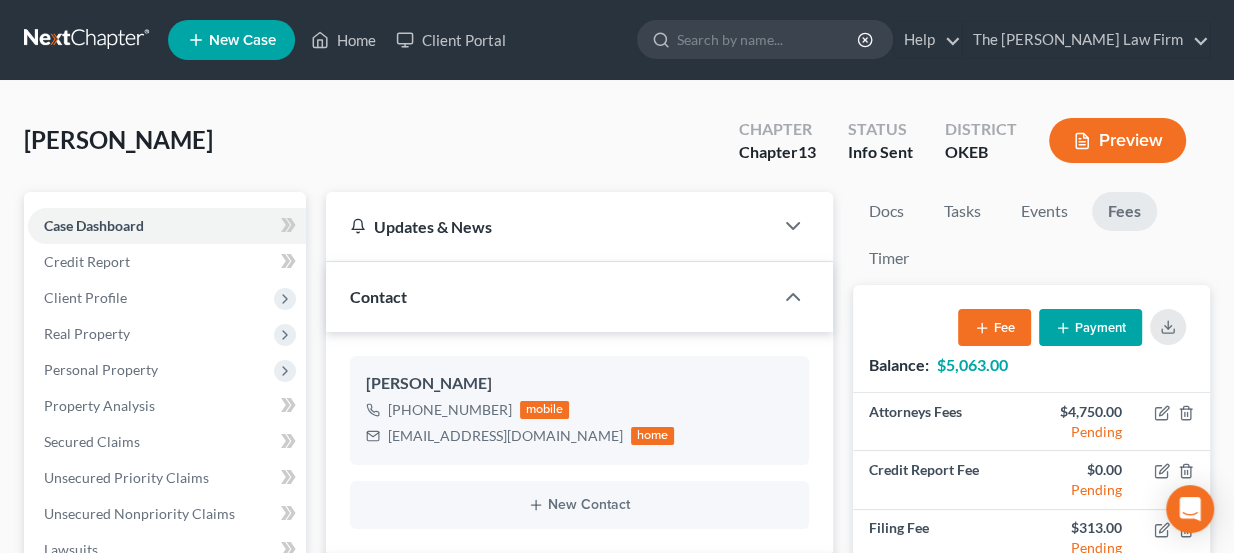 click on "[PERSON_NAME] Upgraded Chapter Chapter  13 Status Info Sent District OKEB Preview Petition Navigation
Case Dashboard
Payments
Invoices
Payments
Payments
Credit Report" at bounding box center [617, 979] 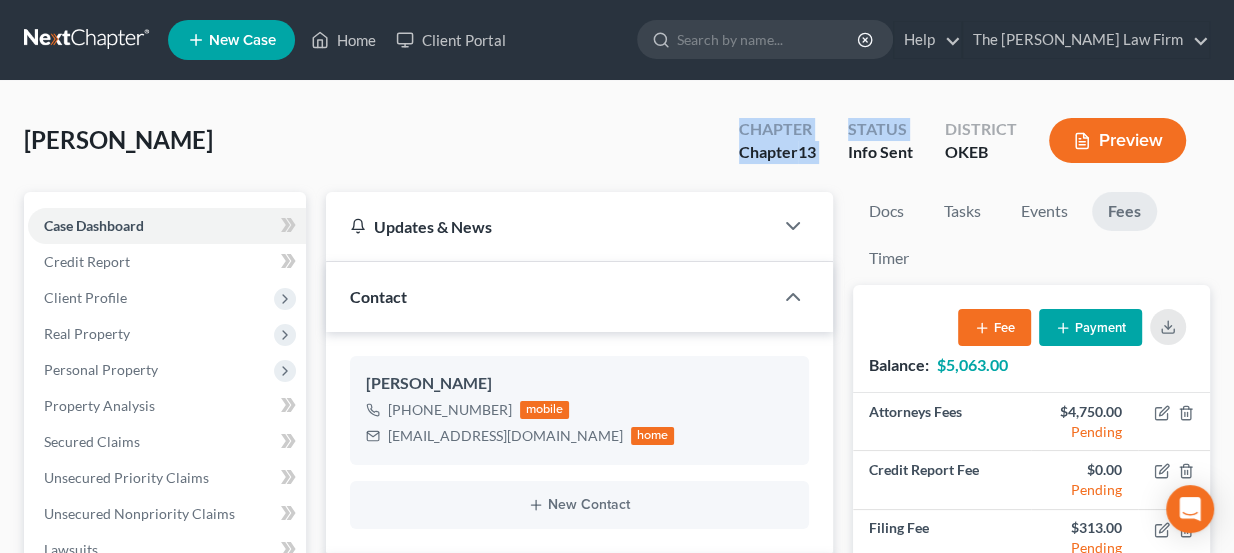 drag, startPoint x: 738, startPoint y: 123, endPoint x: 904, endPoint y: 131, distance: 166.19266 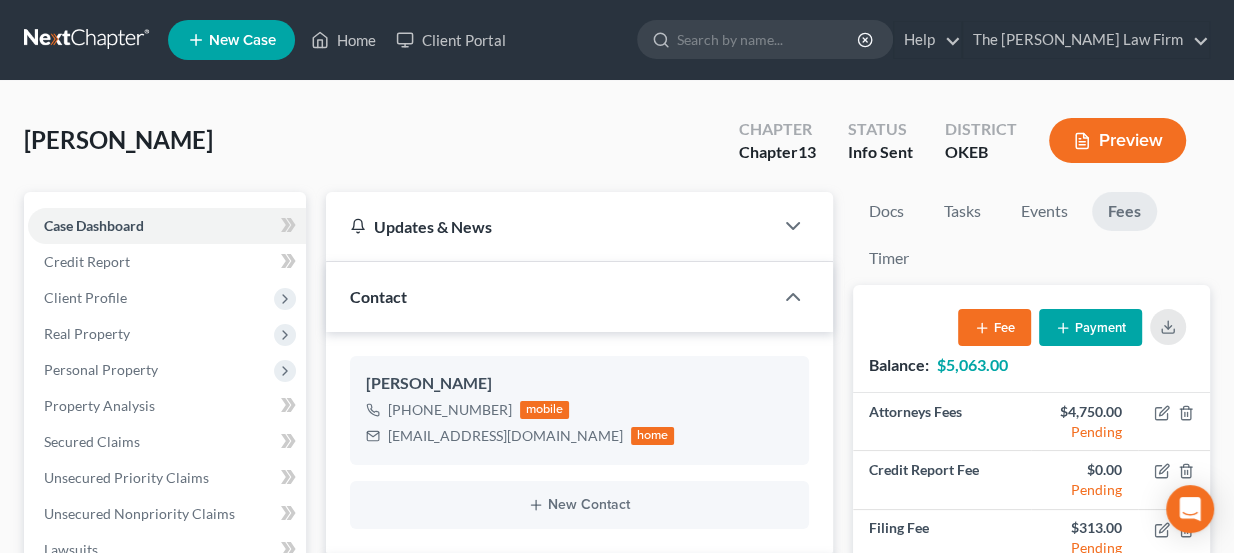 click on "Status" at bounding box center [880, 129] 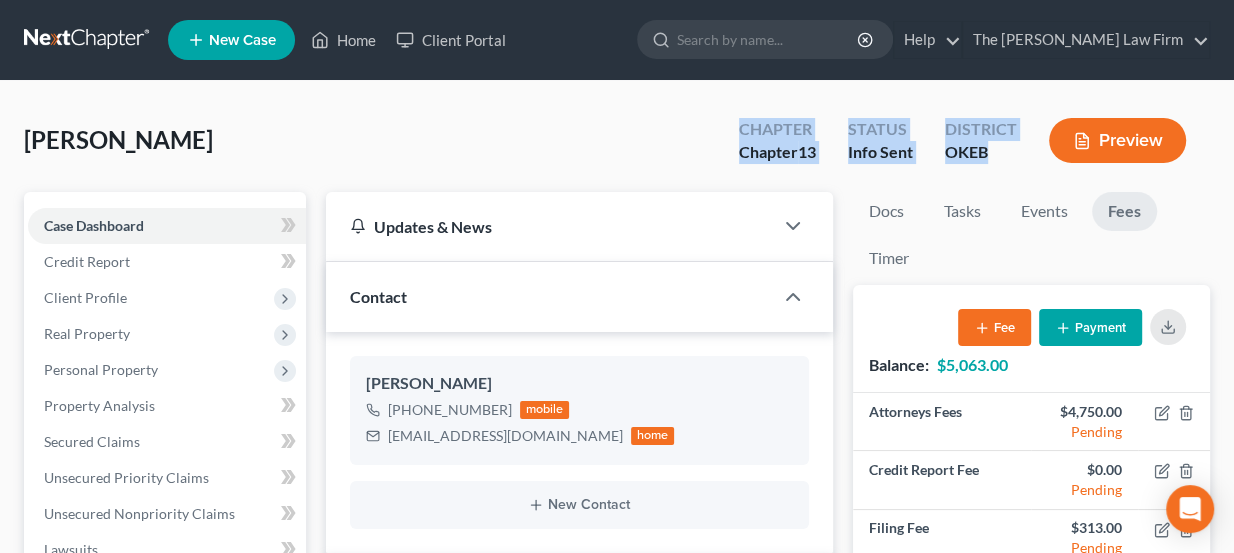 drag, startPoint x: 1001, startPoint y: 154, endPoint x: 727, endPoint y: 136, distance: 274.5906 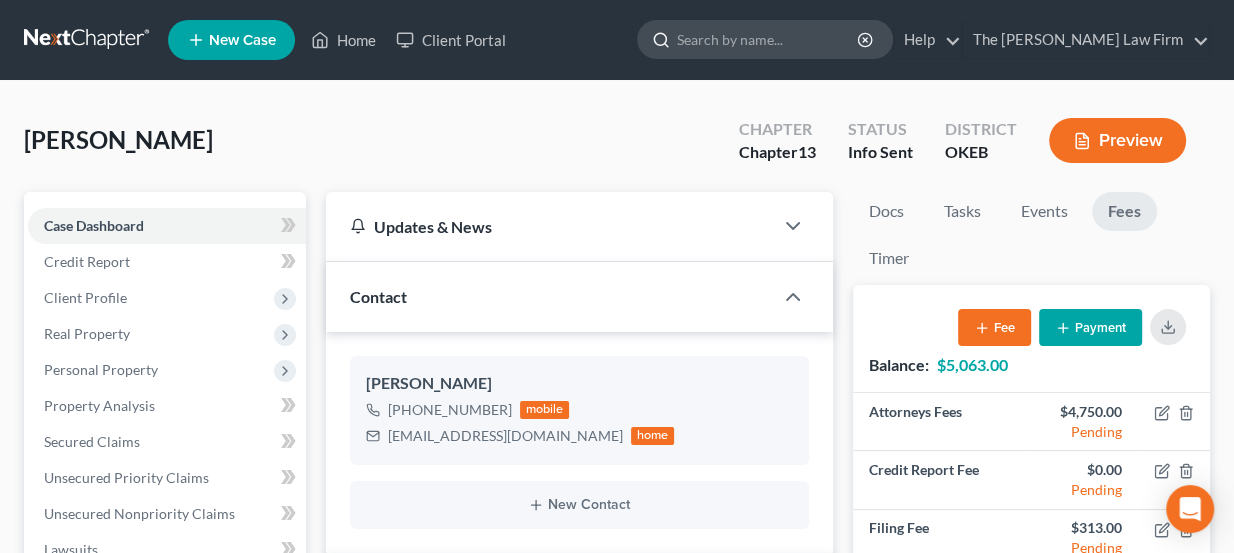 click at bounding box center [768, 39] 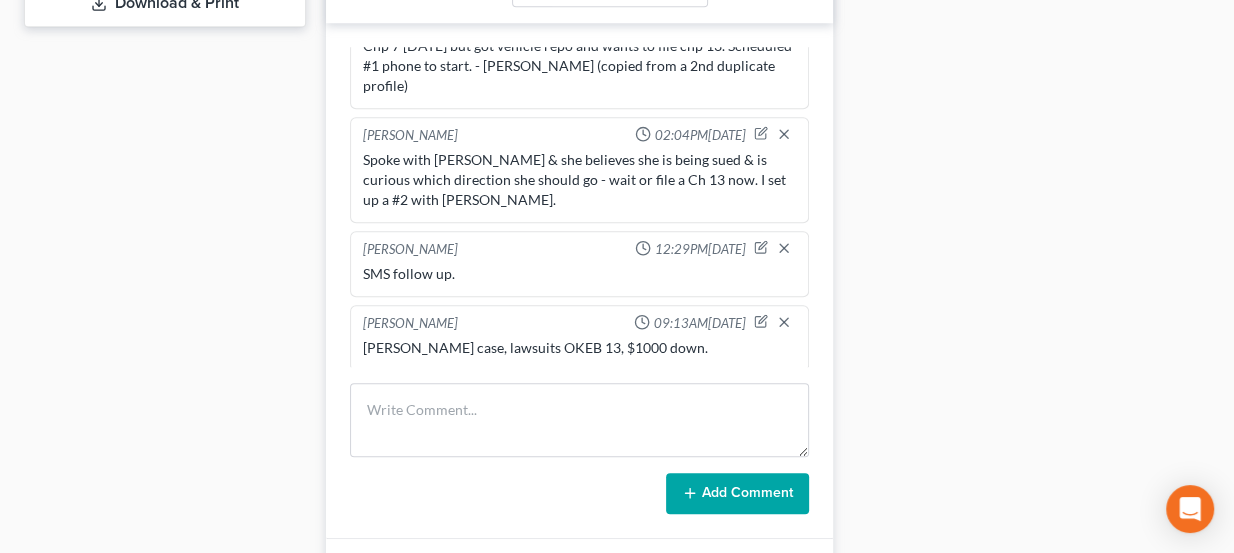 scroll, scrollTop: 1000, scrollLeft: 0, axis: vertical 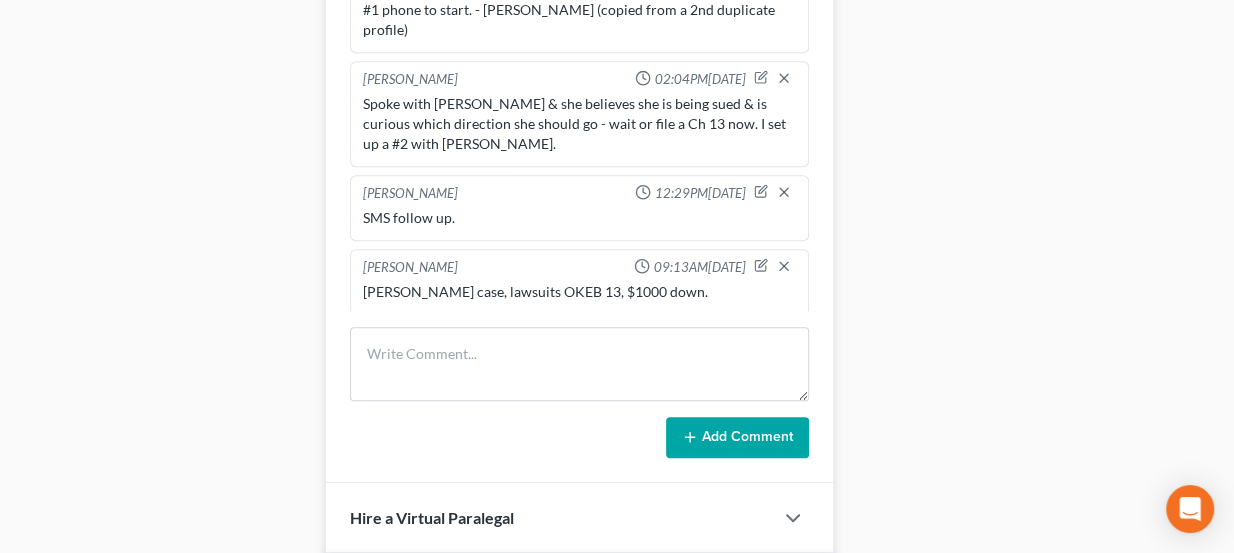drag, startPoint x: 583, startPoint y: 282, endPoint x: 679, endPoint y: 277, distance: 96.13012 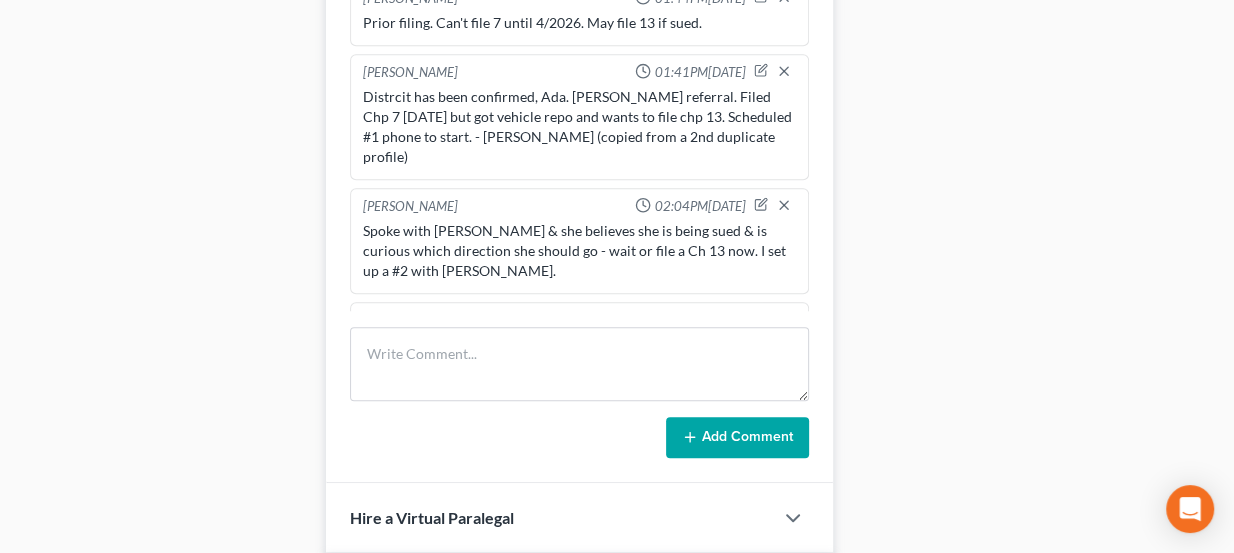 scroll, scrollTop: 0, scrollLeft: 0, axis: both 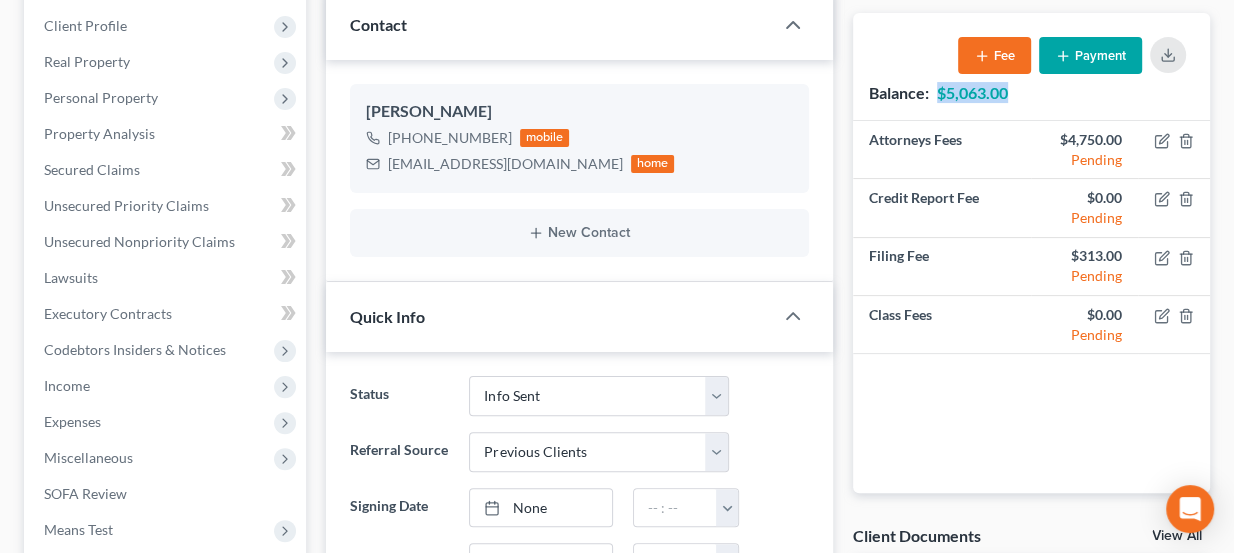 drag, startPoint x: 940, startPoint y: 86, endPoint x: 1013, endPoint y: 89, distance: 73.061615 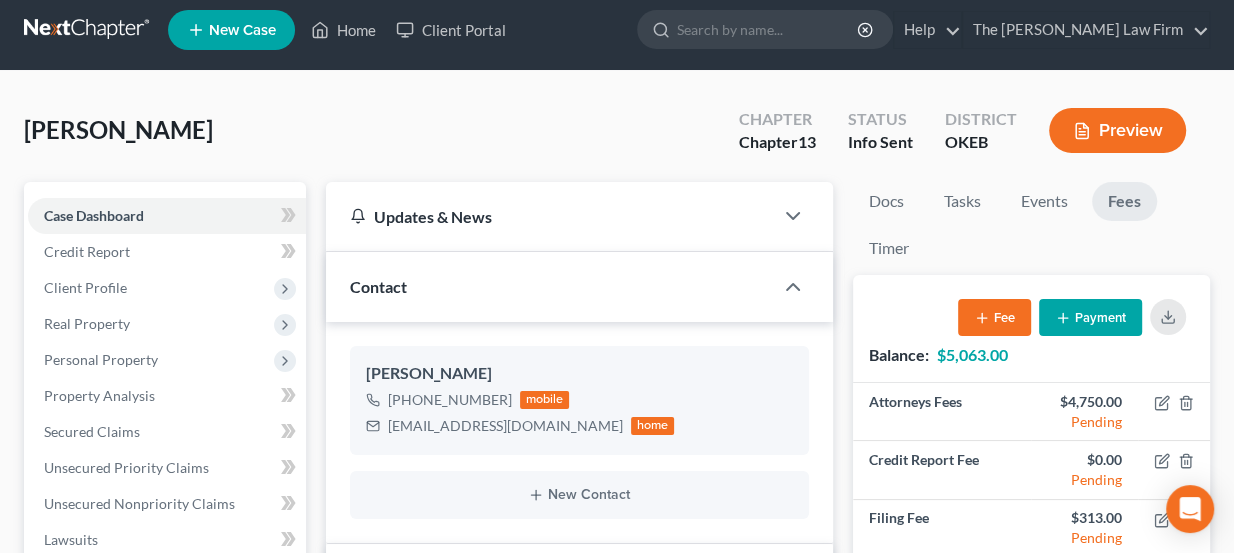 scroll, scrollTop: 0, scrollLeft: 0, axis: both 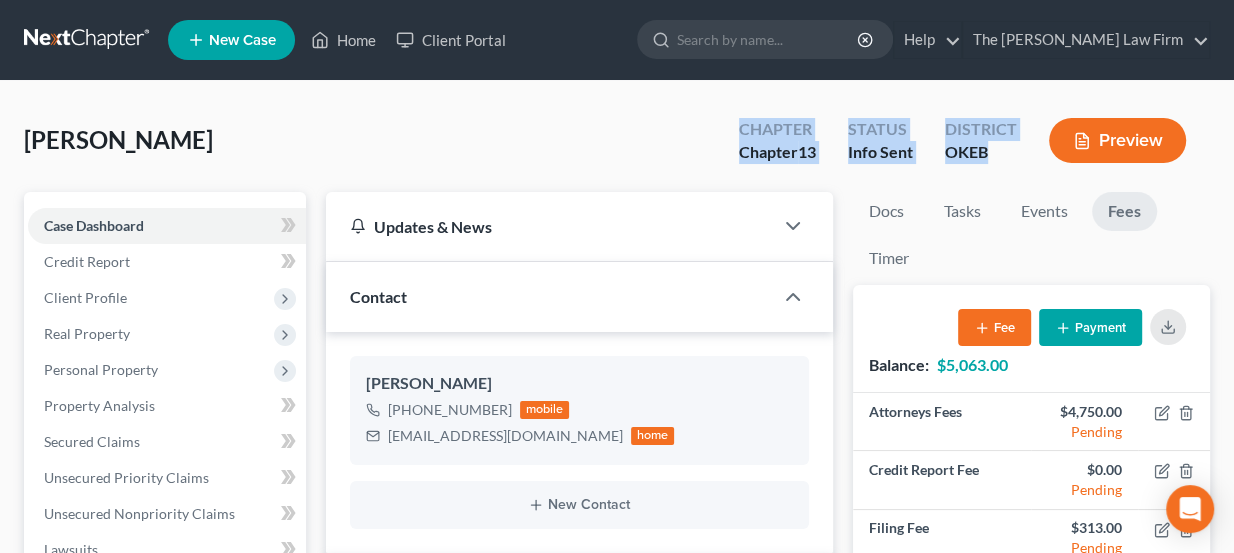 drag, startPoint x: 990, startPoint y: 152, endPoint x: 738, endPoint y: 130, distance: 252.9585 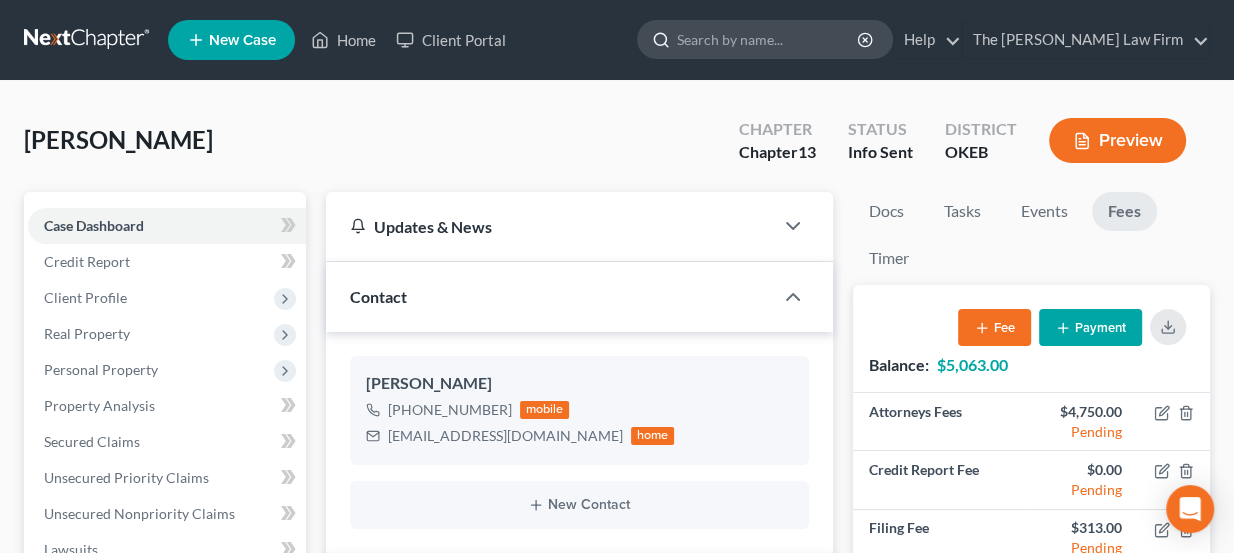 click at bounding box center (768, 39) 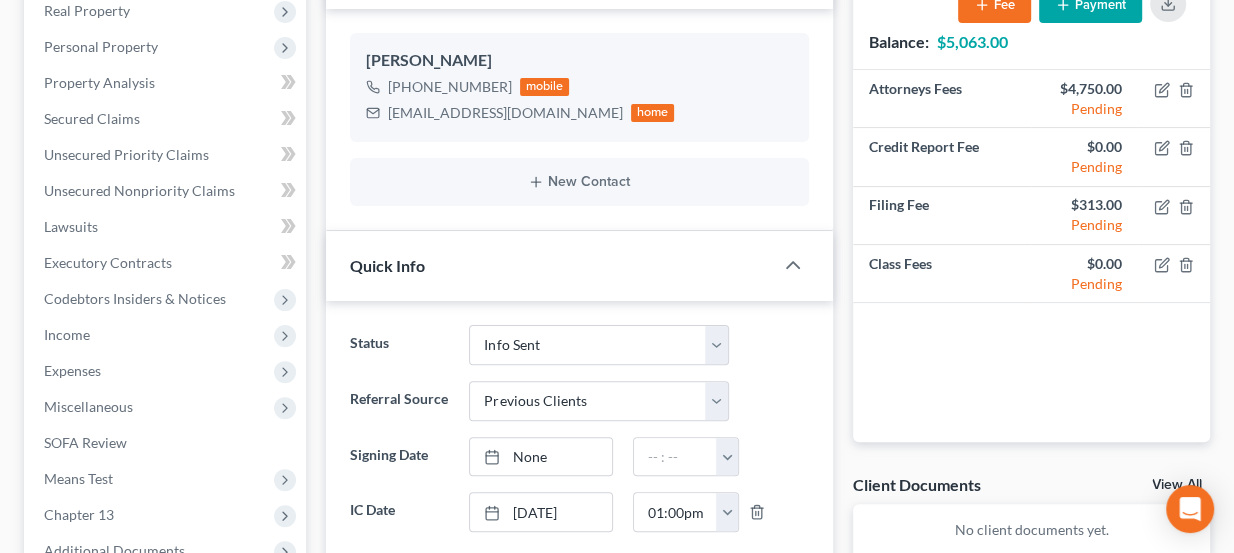 scroll, scrollTop: 363, scrollLeft: 0, axis: vertical 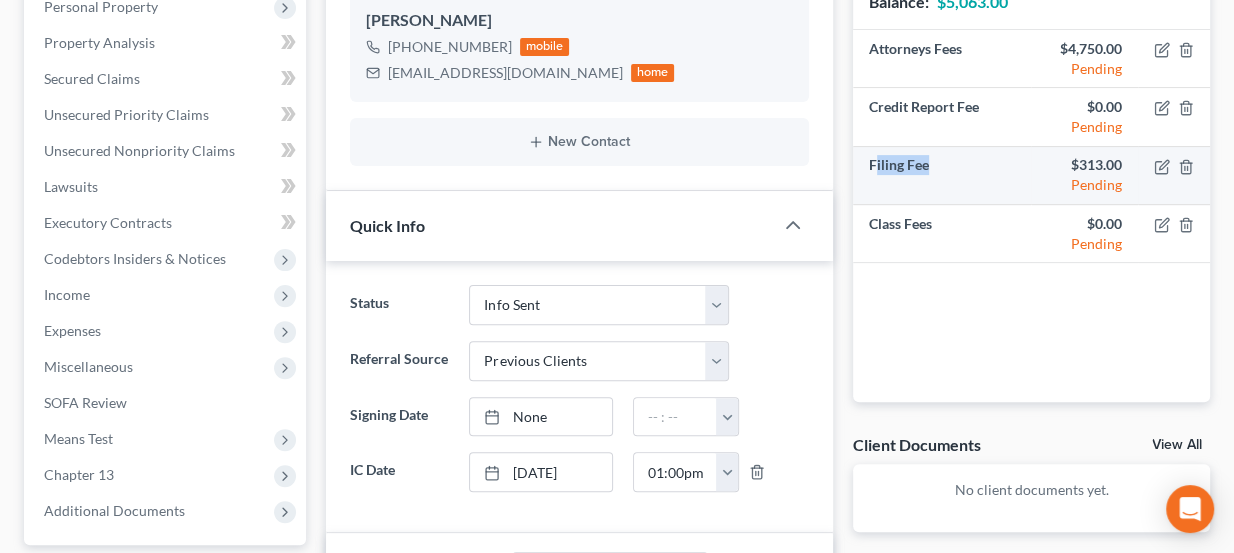 drag, startPoint x: 875, startPoint y: 164, endPoint x: 954, endPoint y: 159, distance: 79.15807 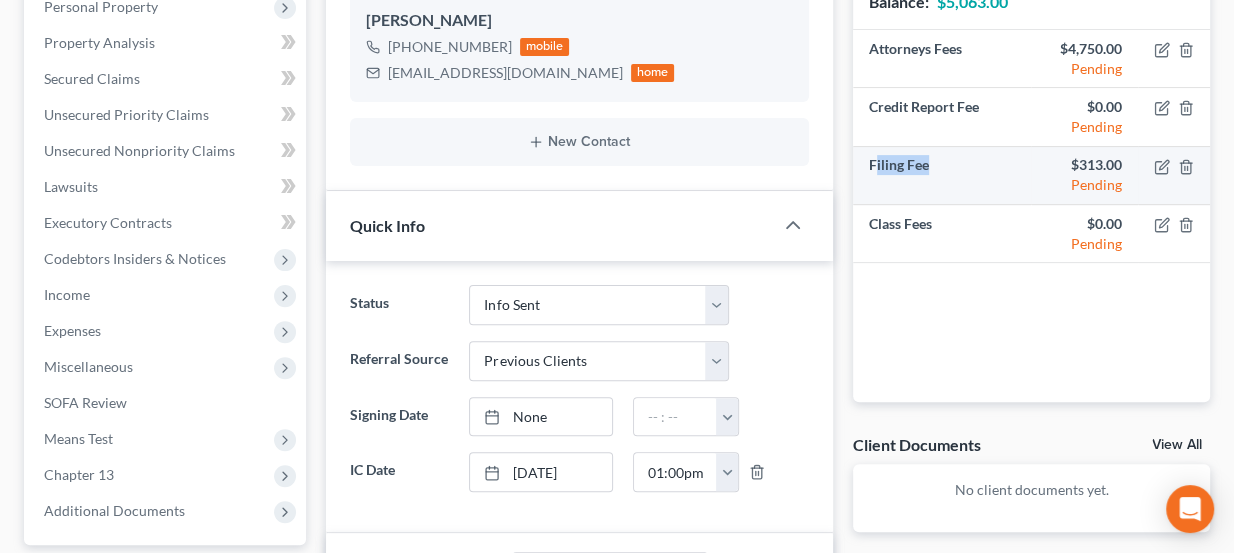 click on "Filing Fee" at bounding box center (942, 175) 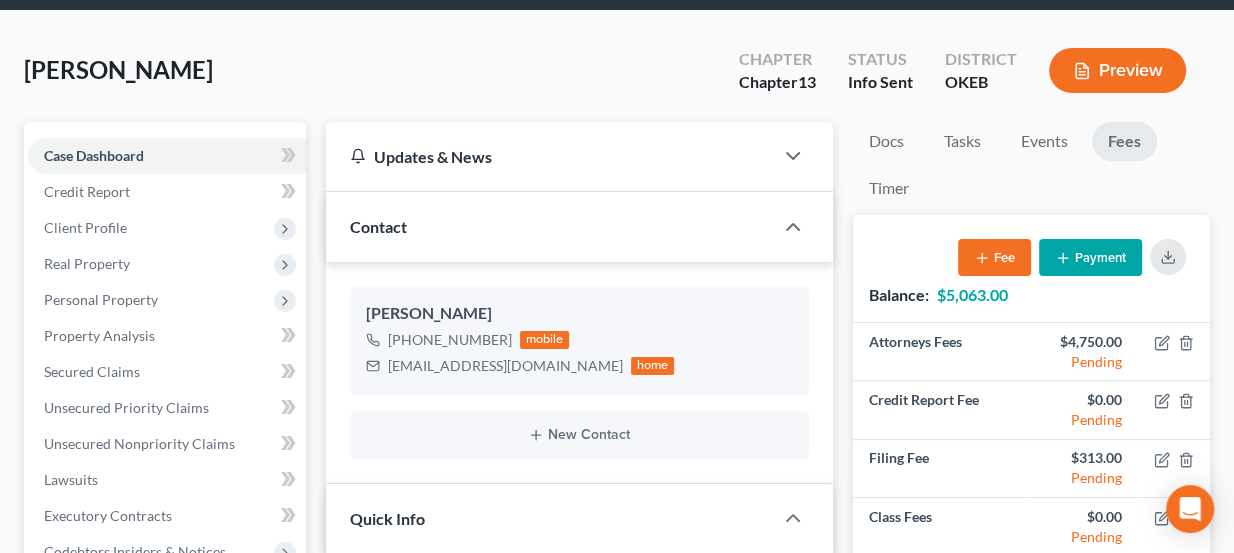 scroll, scrollTop: 76, scrollLeft: 0, axis: vertical 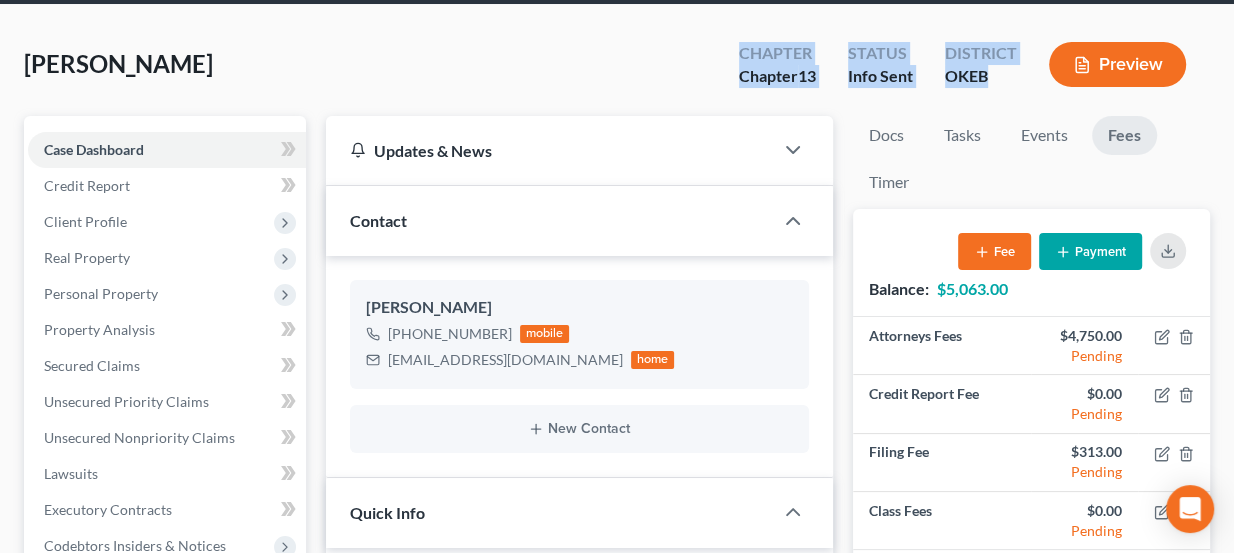 drag, startPoint x: 988, startPoint y: 82, endPoint x: 727, endPoint y: 61, distance: 261.84348 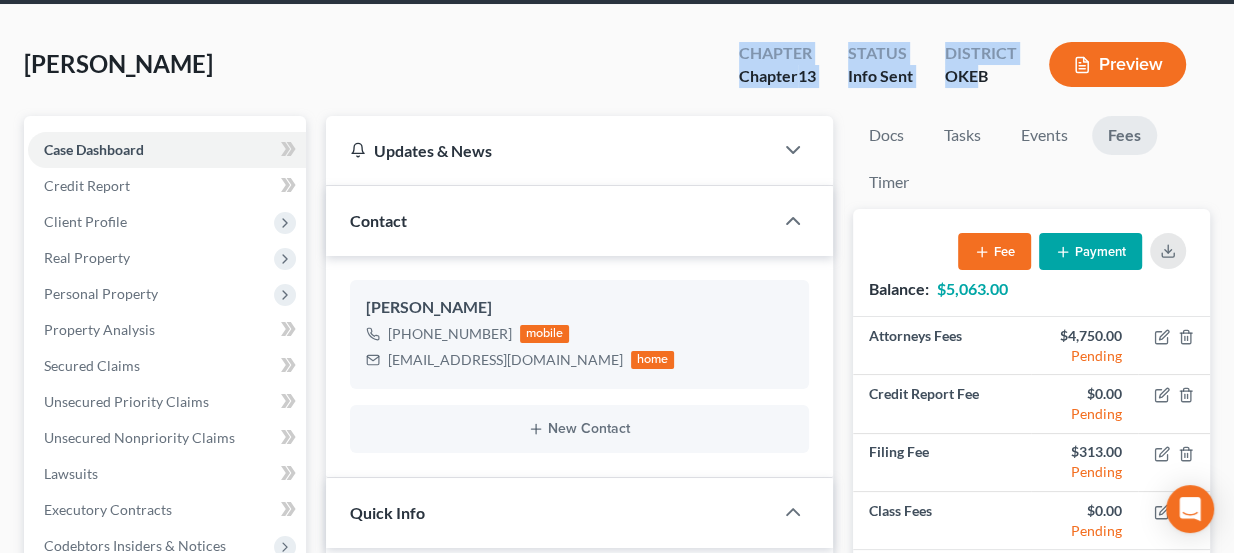 drag, startPoint x: 729, startPoint y: 51, endPoint x: 975, endPoint y: 78, distance: 247.47726 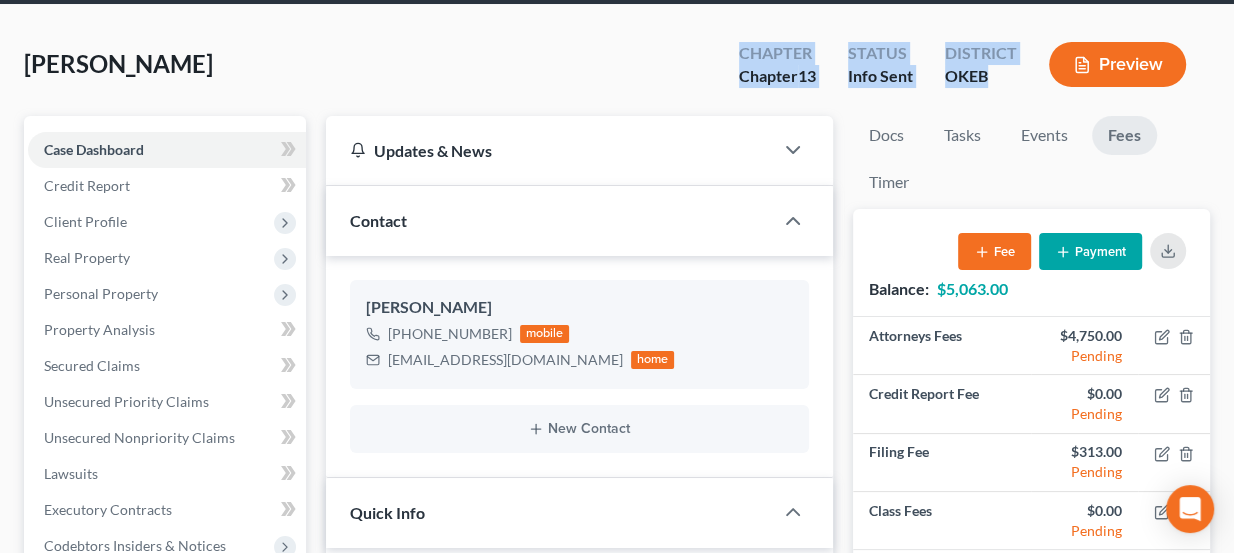 drag, startPoint x: 983, startPoint y: 78, endPoint x: 731, endPoint y: 54, distance: 253.14027 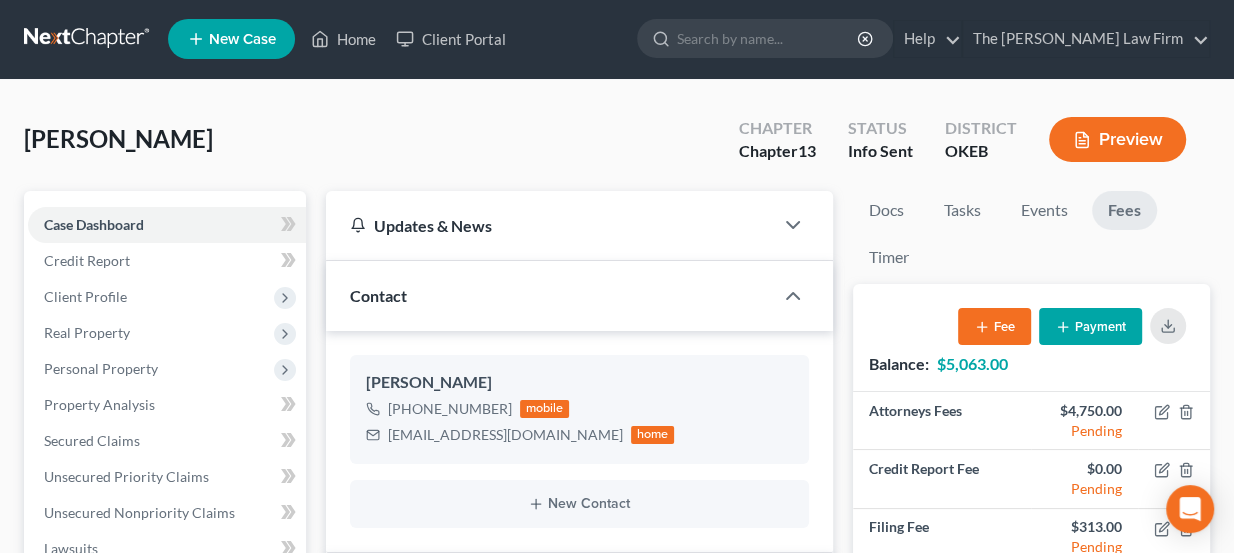 scroll, scrollTop: 0, scrollLeft: 0, axis: both 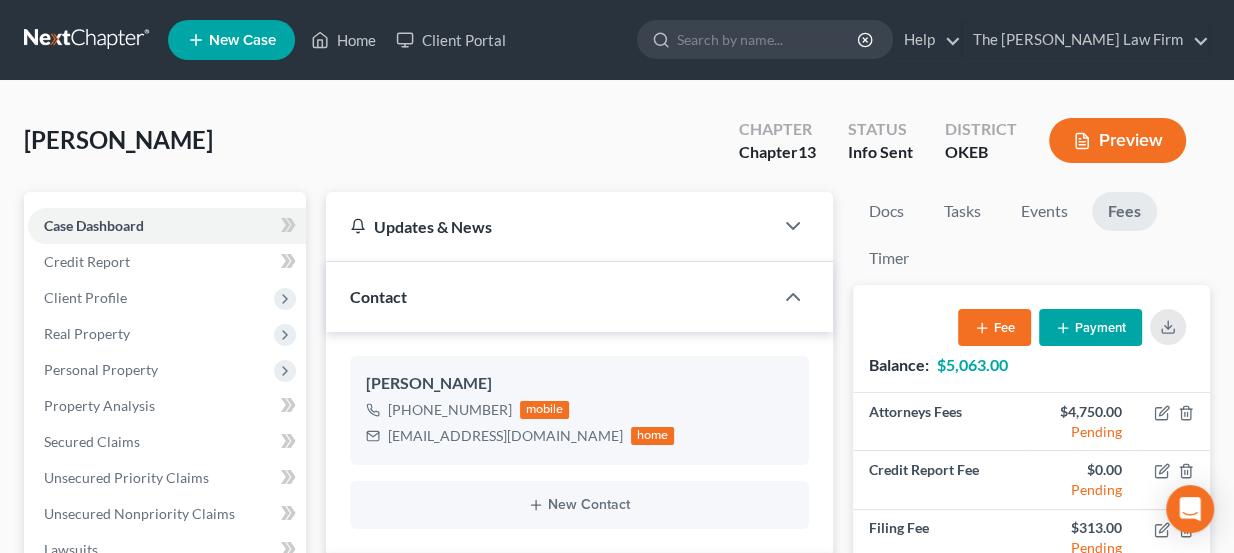 click at bounding box center (88, 40) 